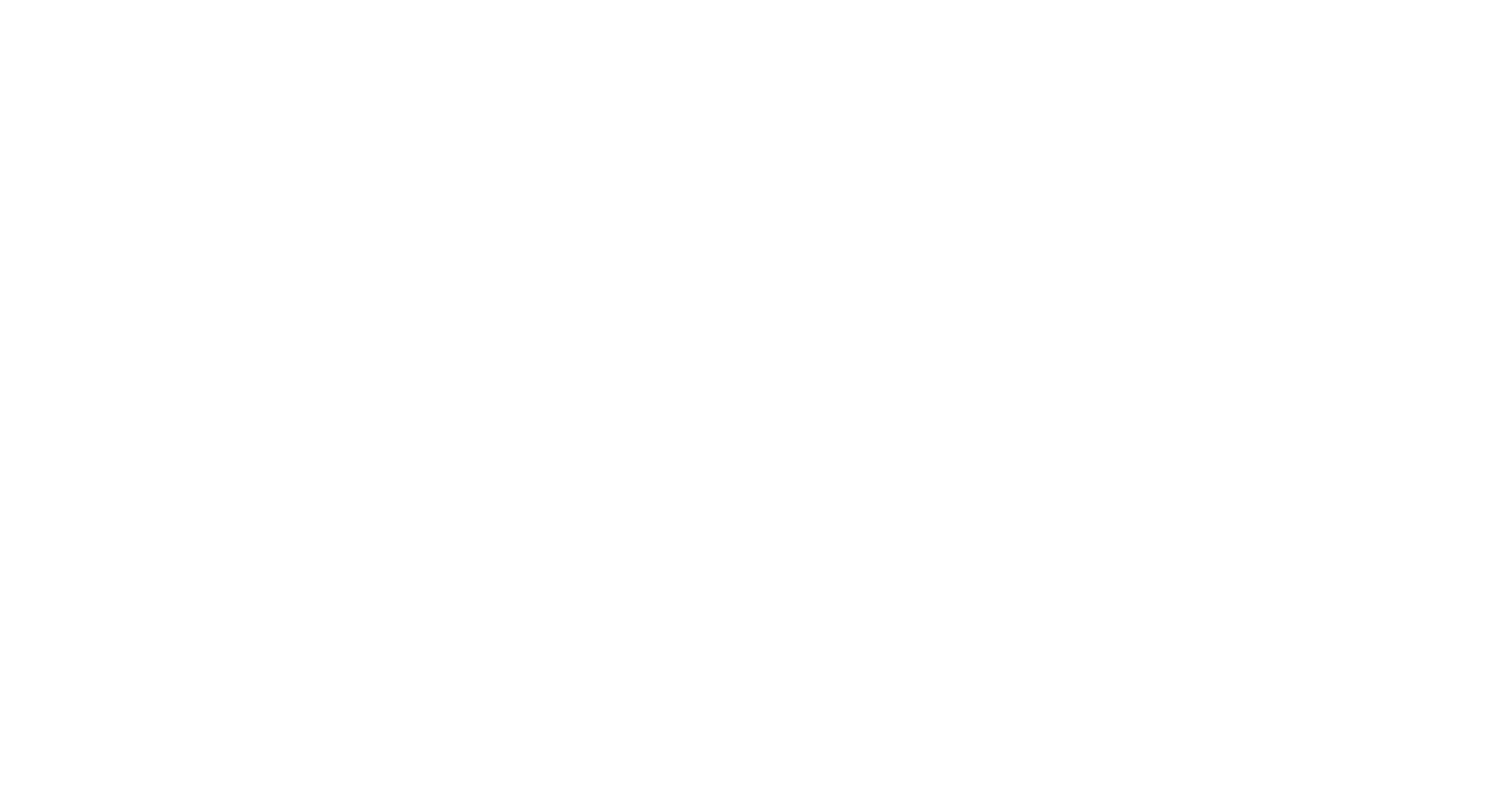 scroll, scrollTop: 0, scrollLeft: 0, axis: both 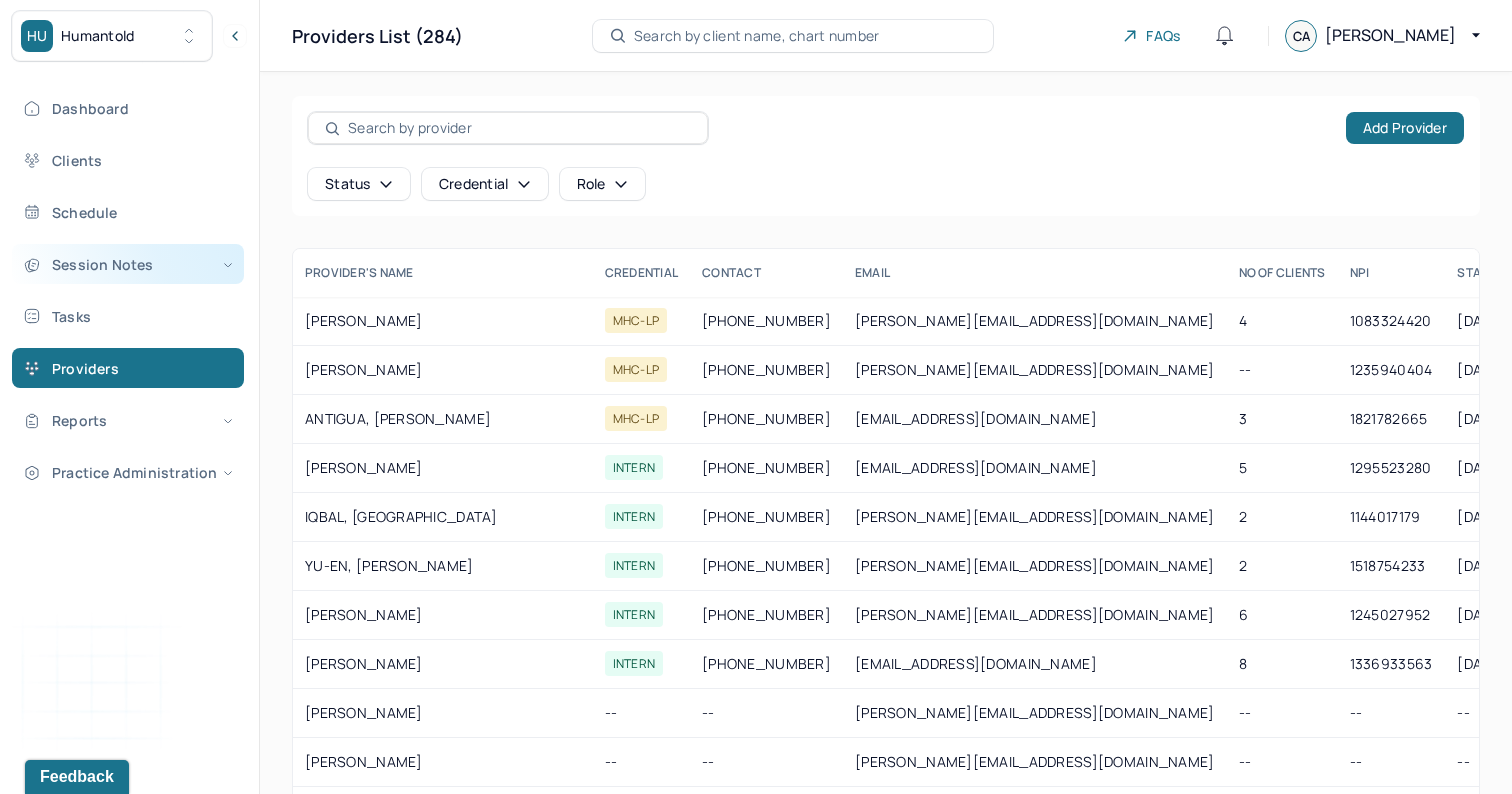 click on "Session Notes" at bounding box center (128, 264) 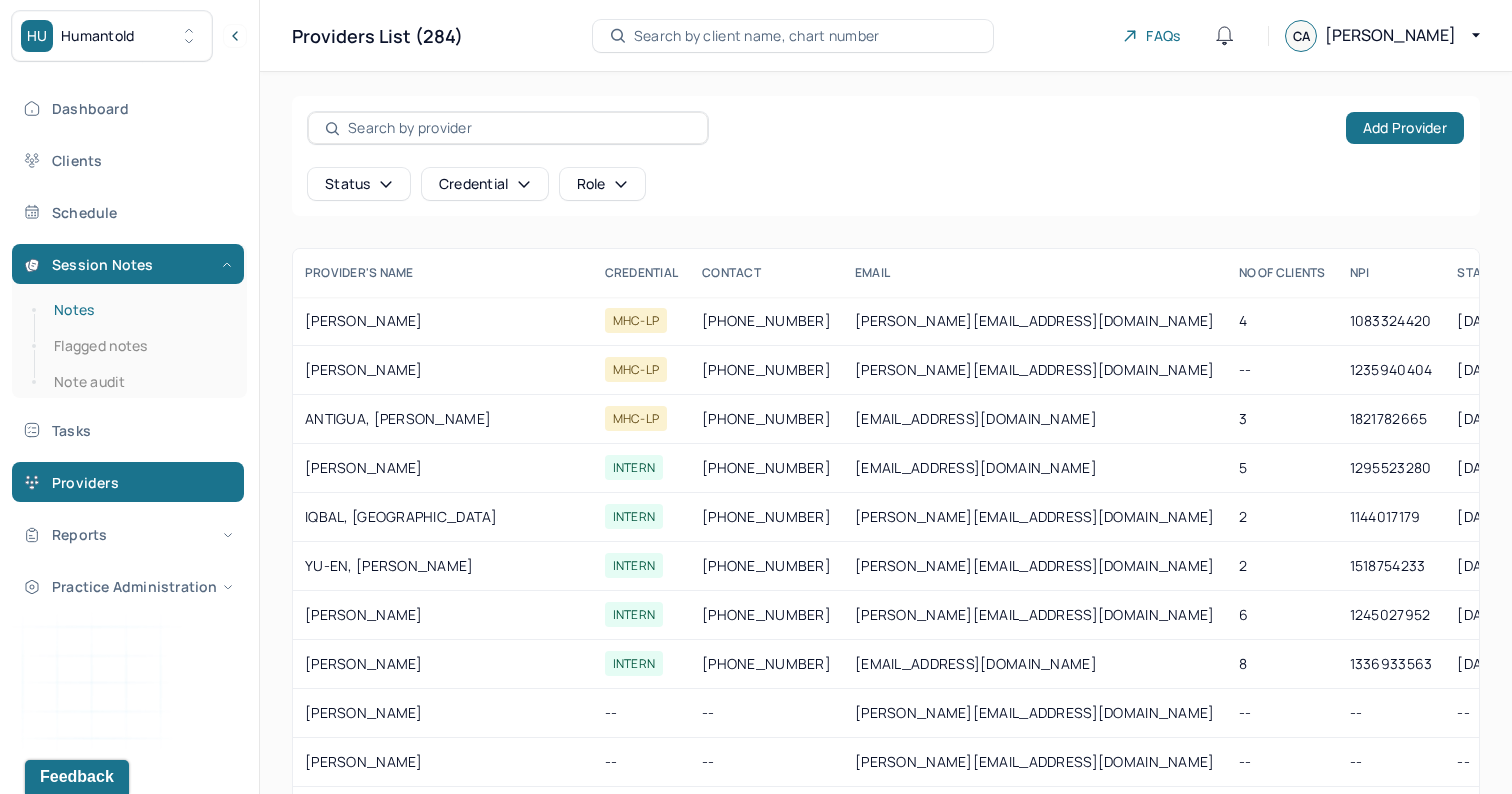 click on "Notes" at bounding box center (139, 310) 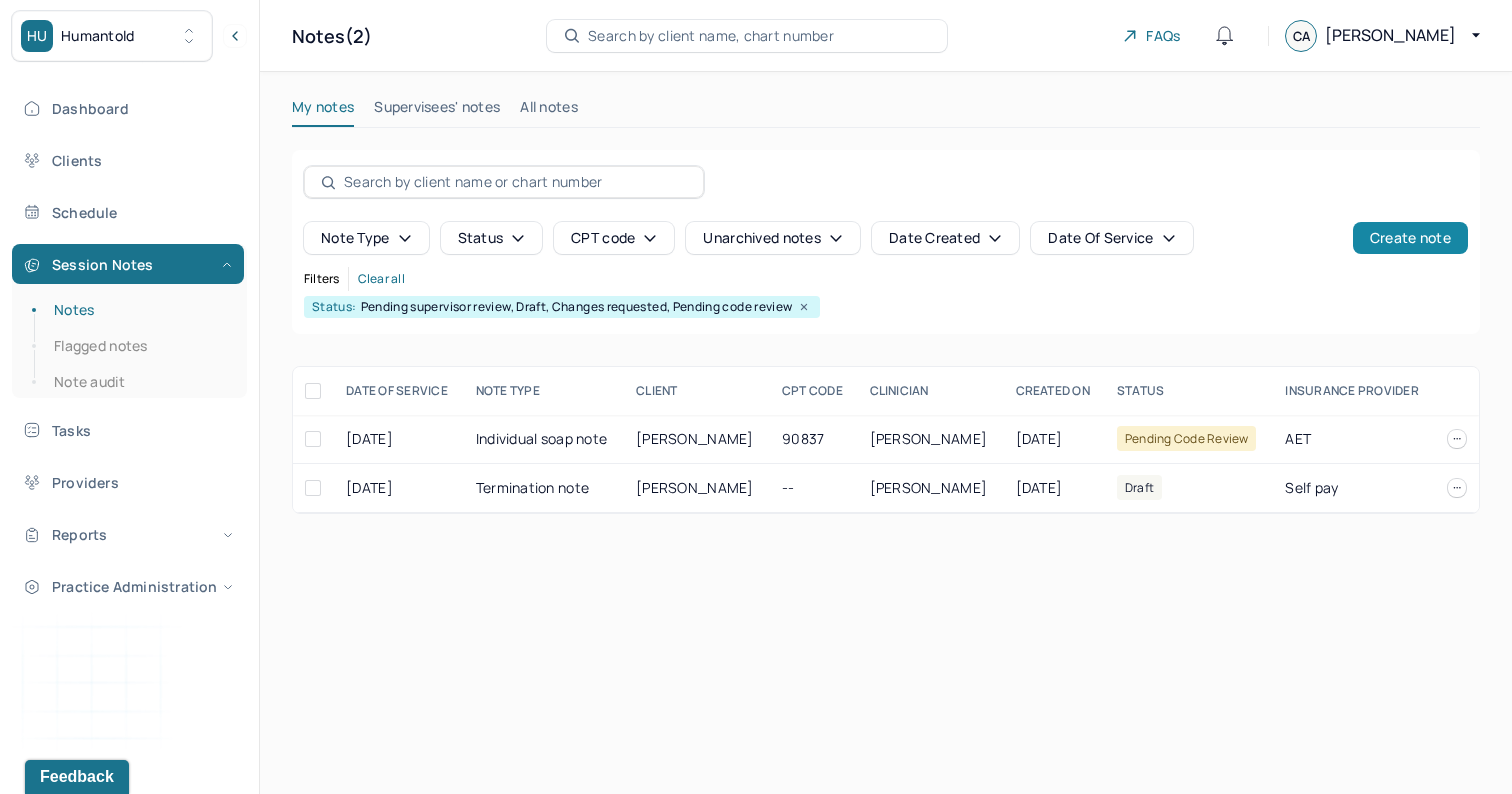 click on "Create note" at bounding box center (1410, 238) 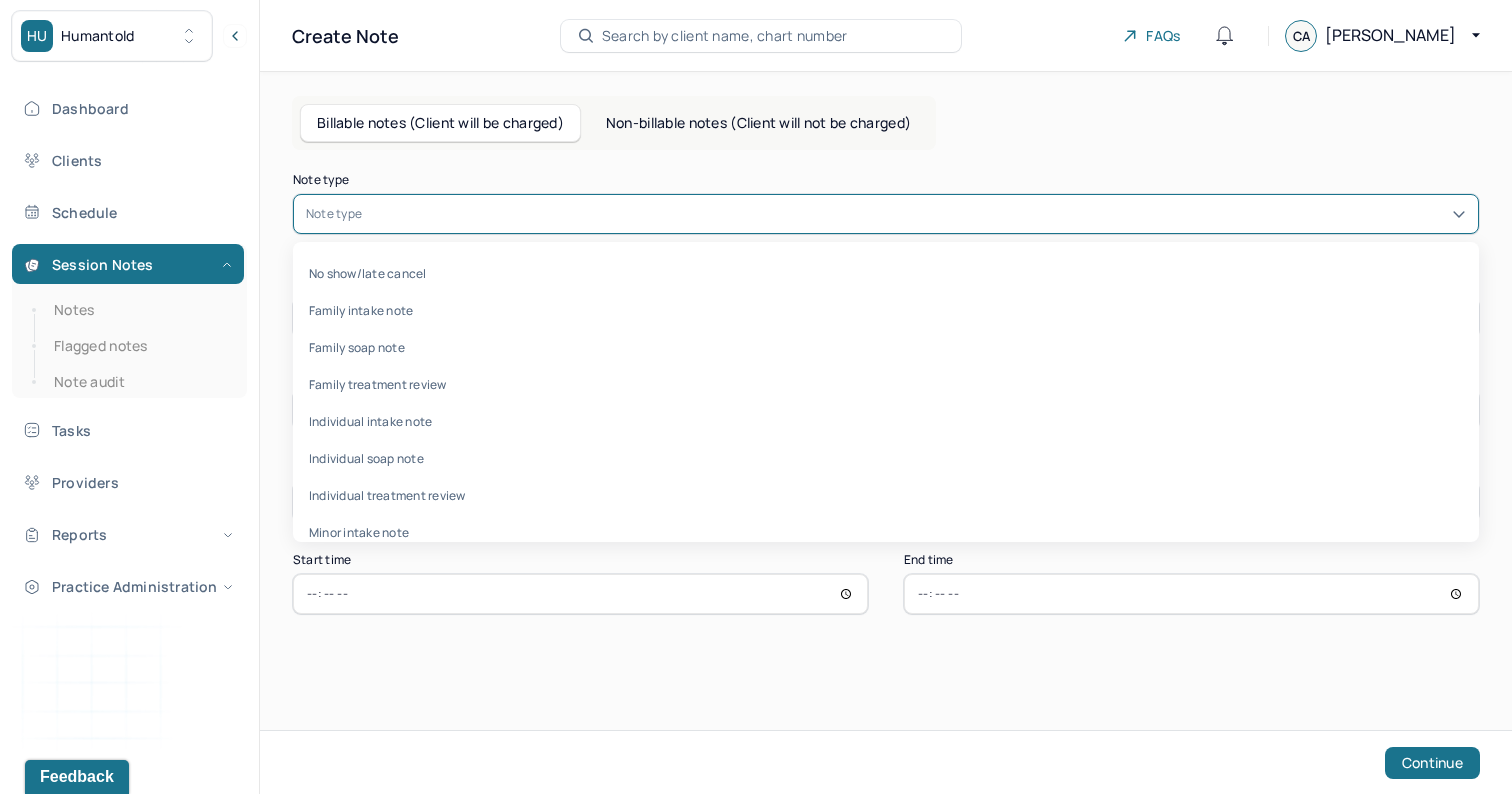 click at bounding box center (916, 214) 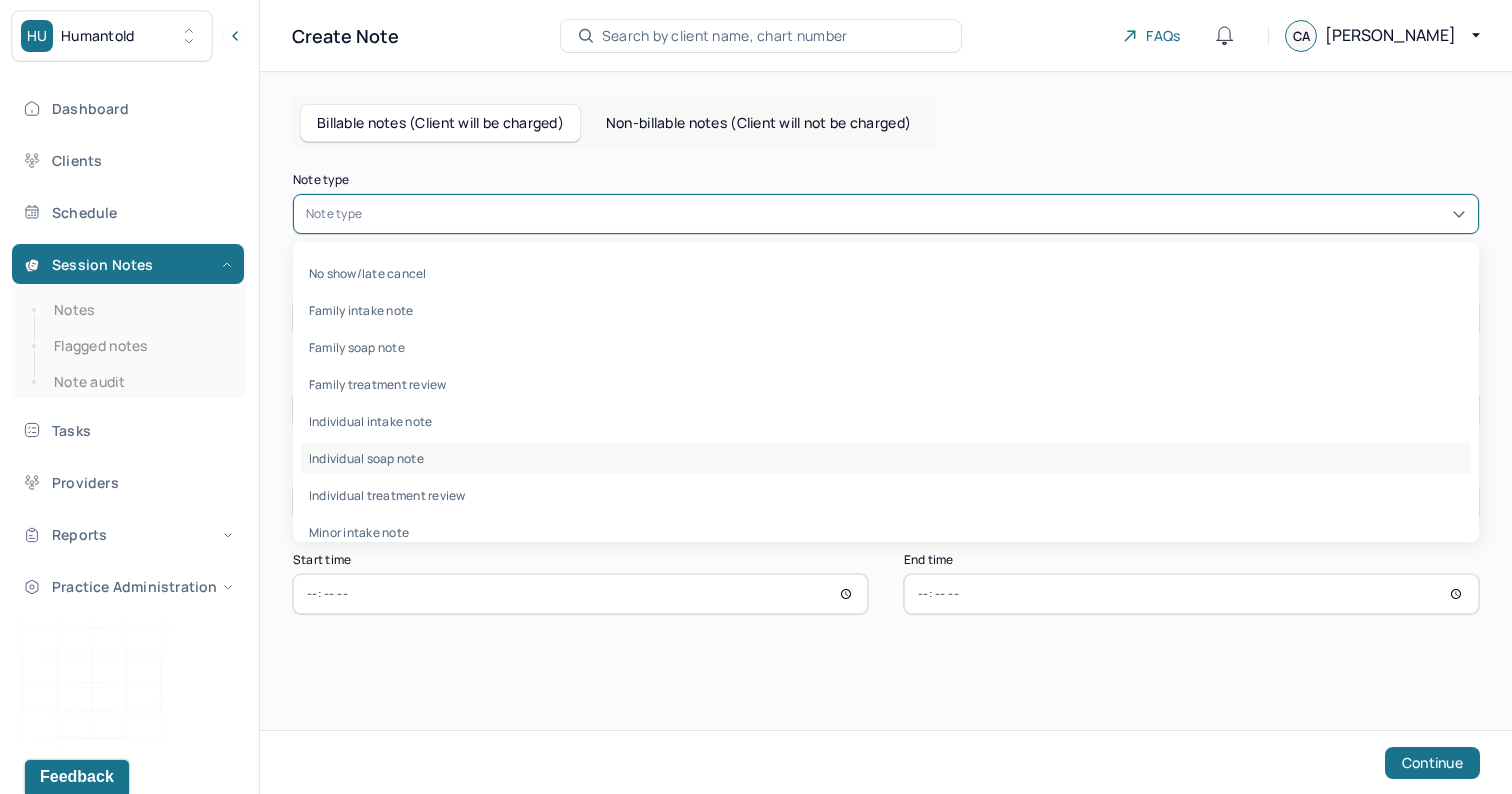 click on "Individual soap note" at bounding box center [886, 458] 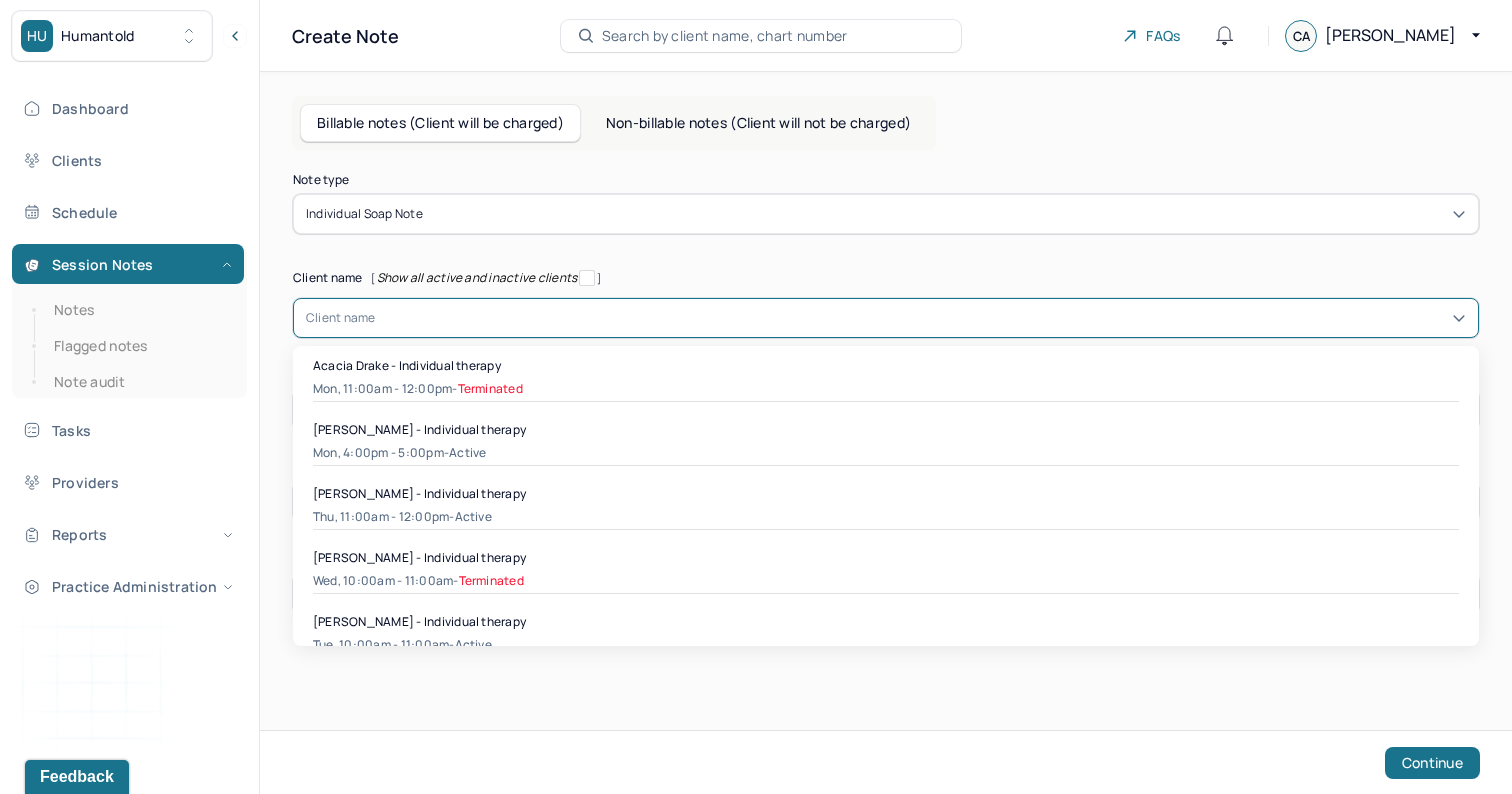 click at bounding box center (921, 318) 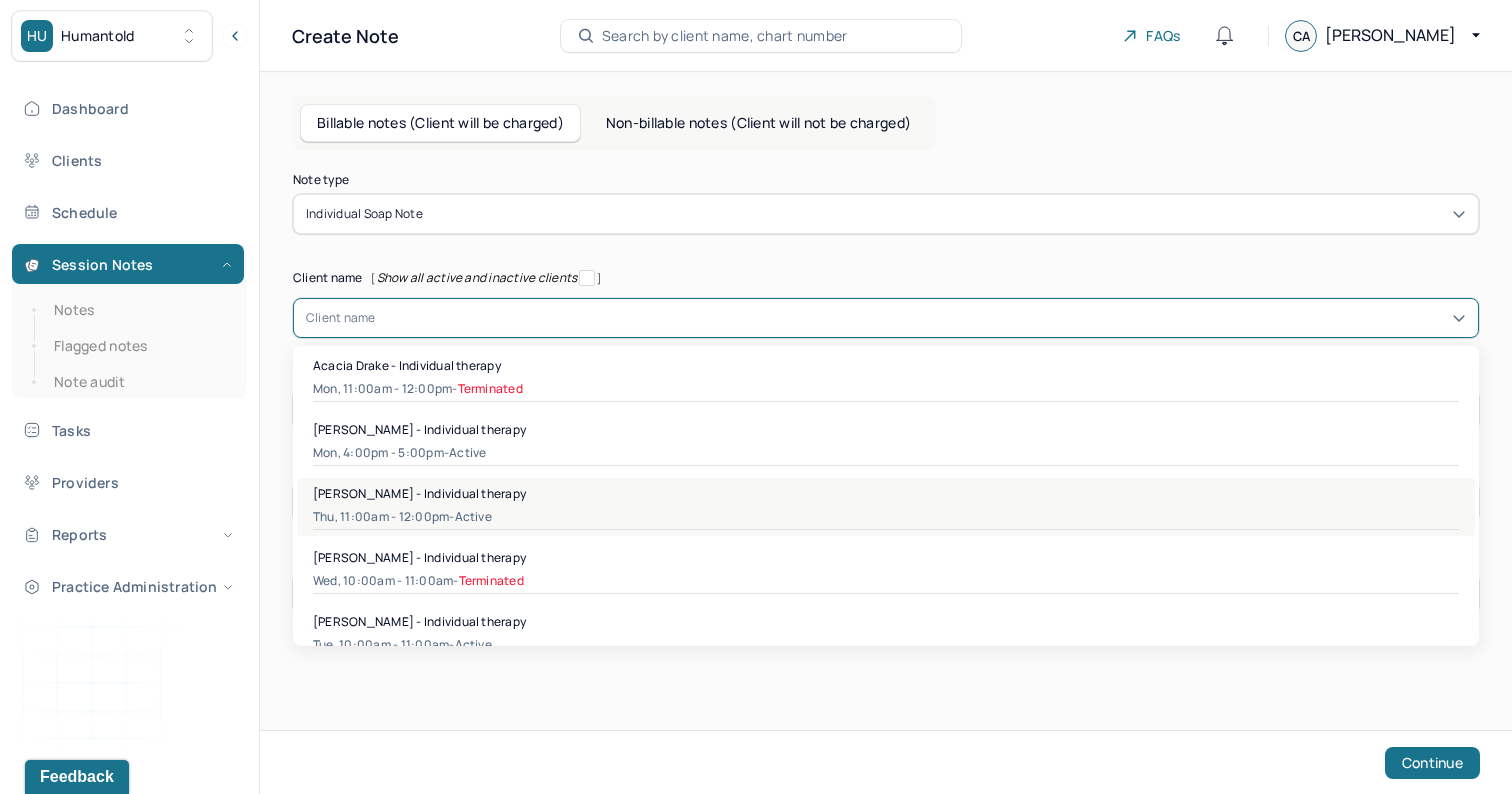 click on "[PERSON_NAME] - Individual therapy" at bounding box center [419, 493] 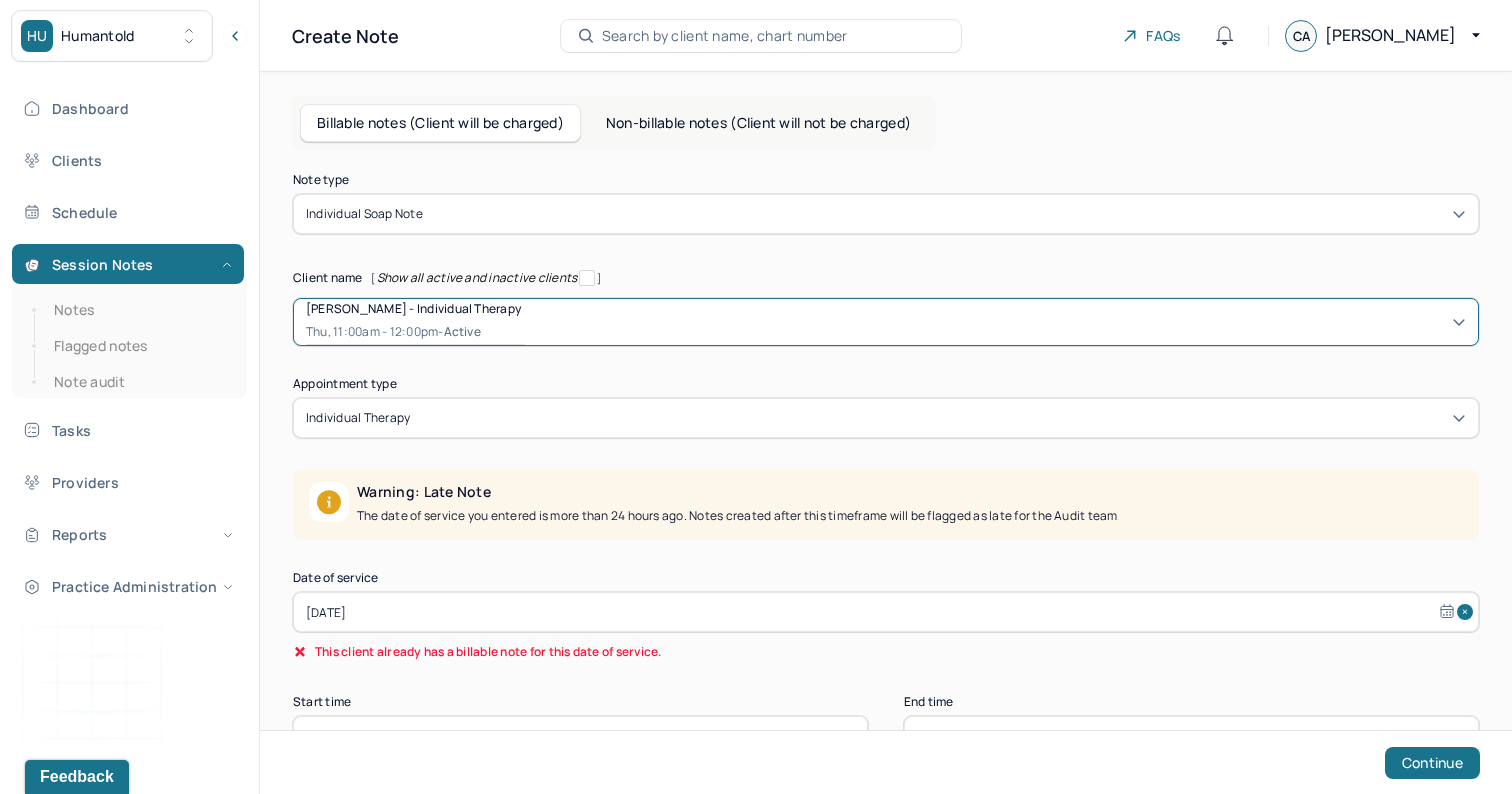 click on "[PERSON_NAME] - Individual therapy" at bounding box center (413, 308) 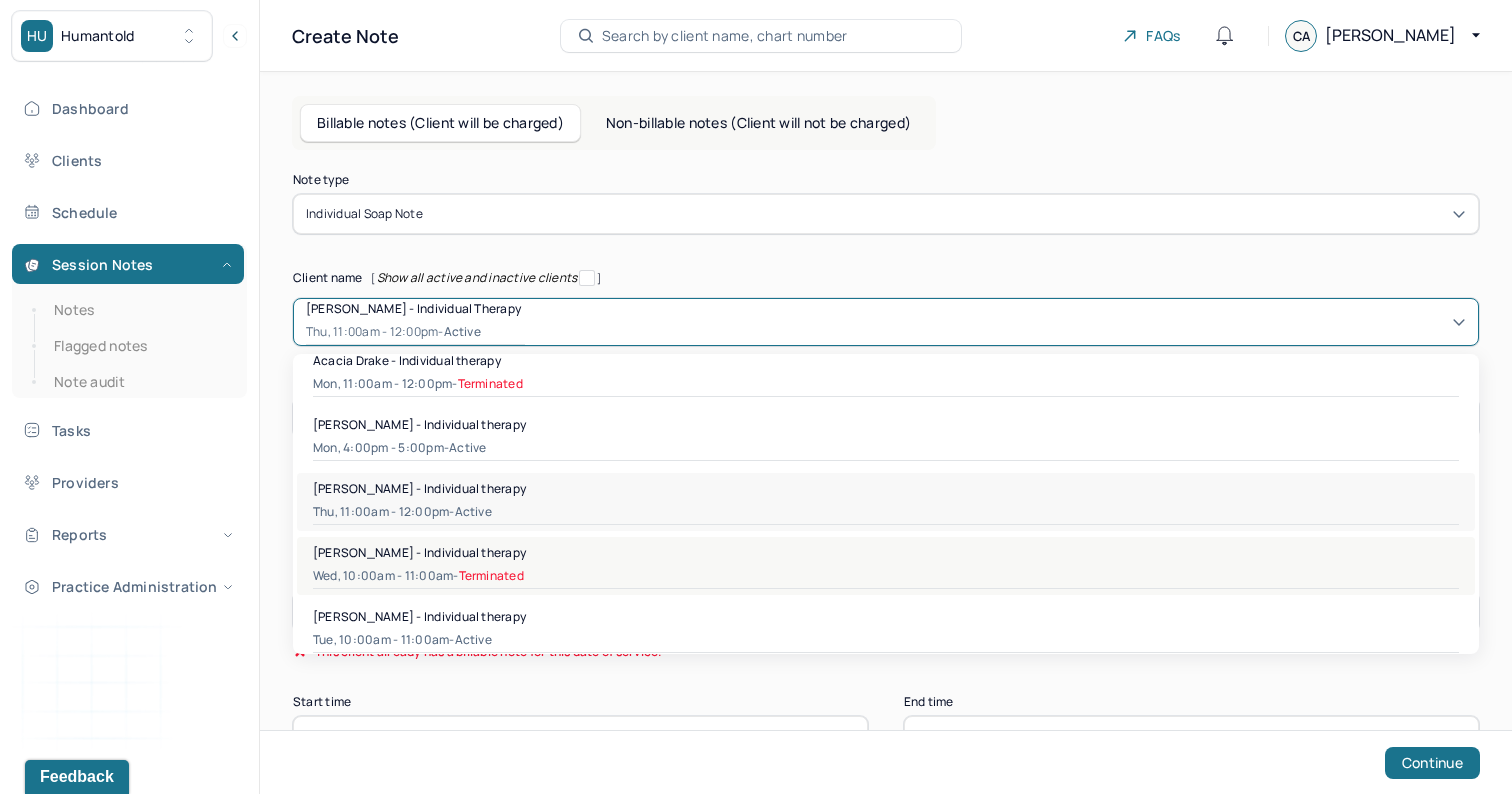 scroll, scrollTop: 0, scrollLeft: 0, axis: both 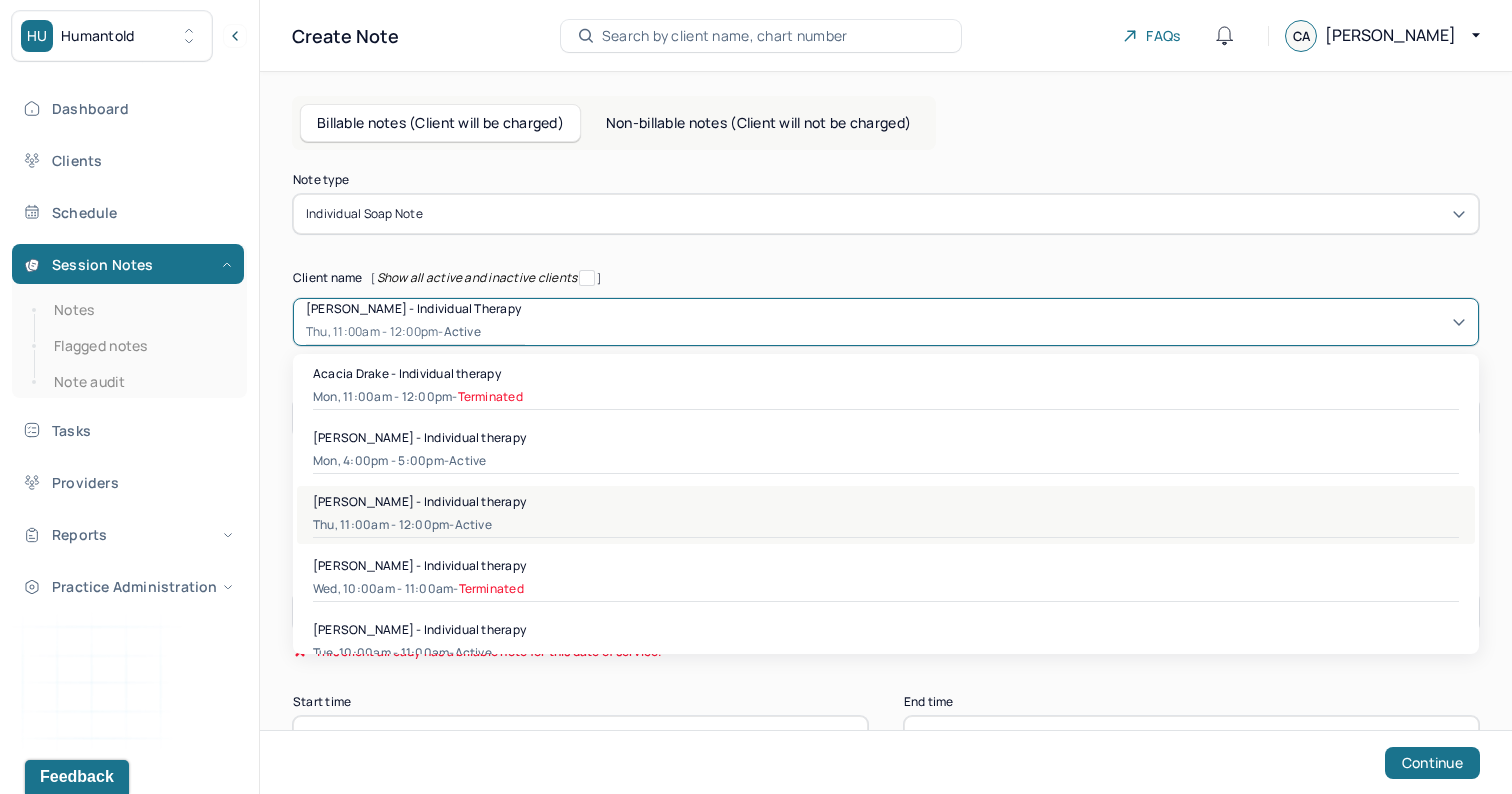 click on "[PERSON_NAME] - Individual therapy" at bounding box center [419, 501] 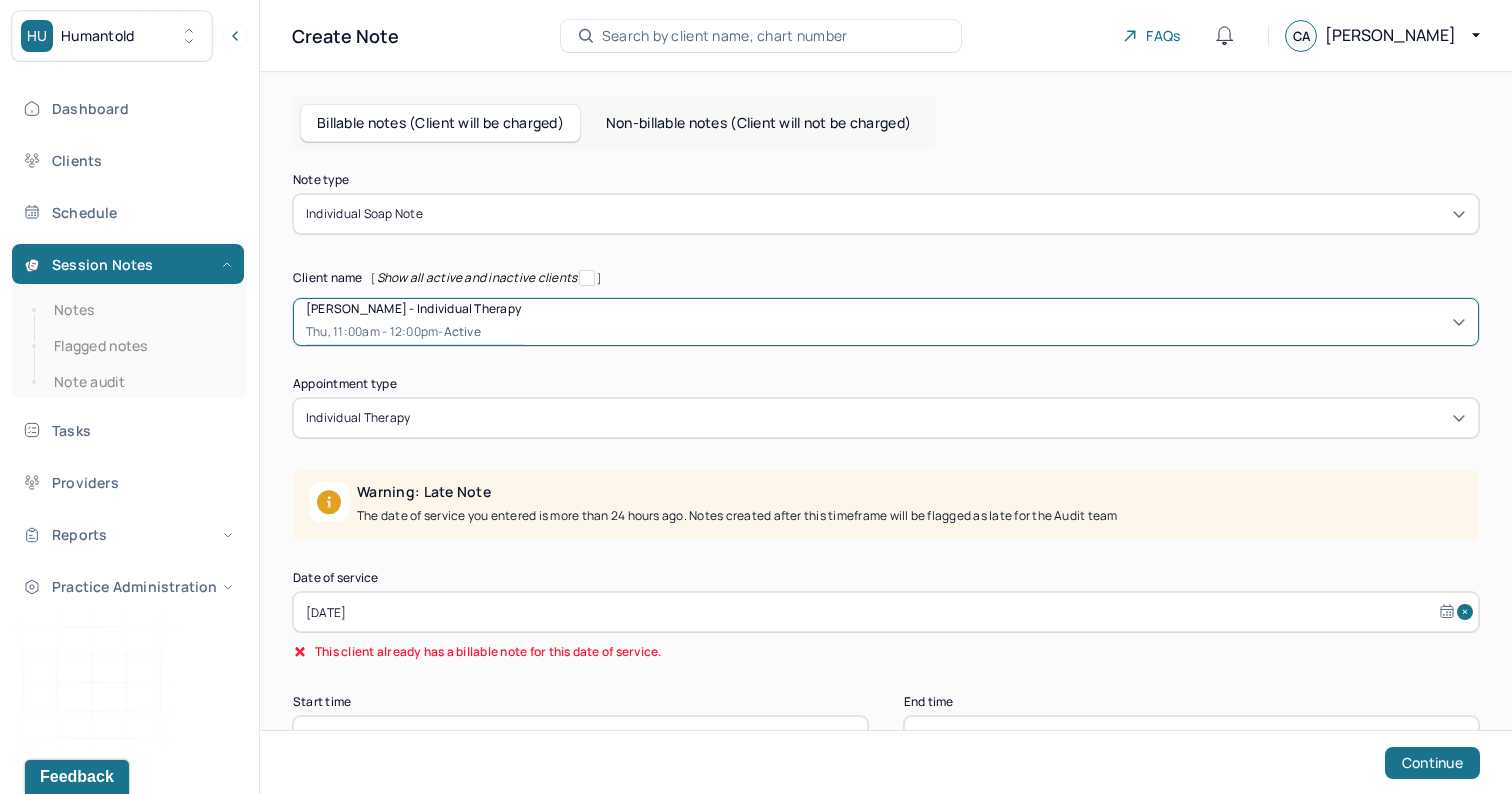 click on "[DATE]" at bounding box center [886, 612] 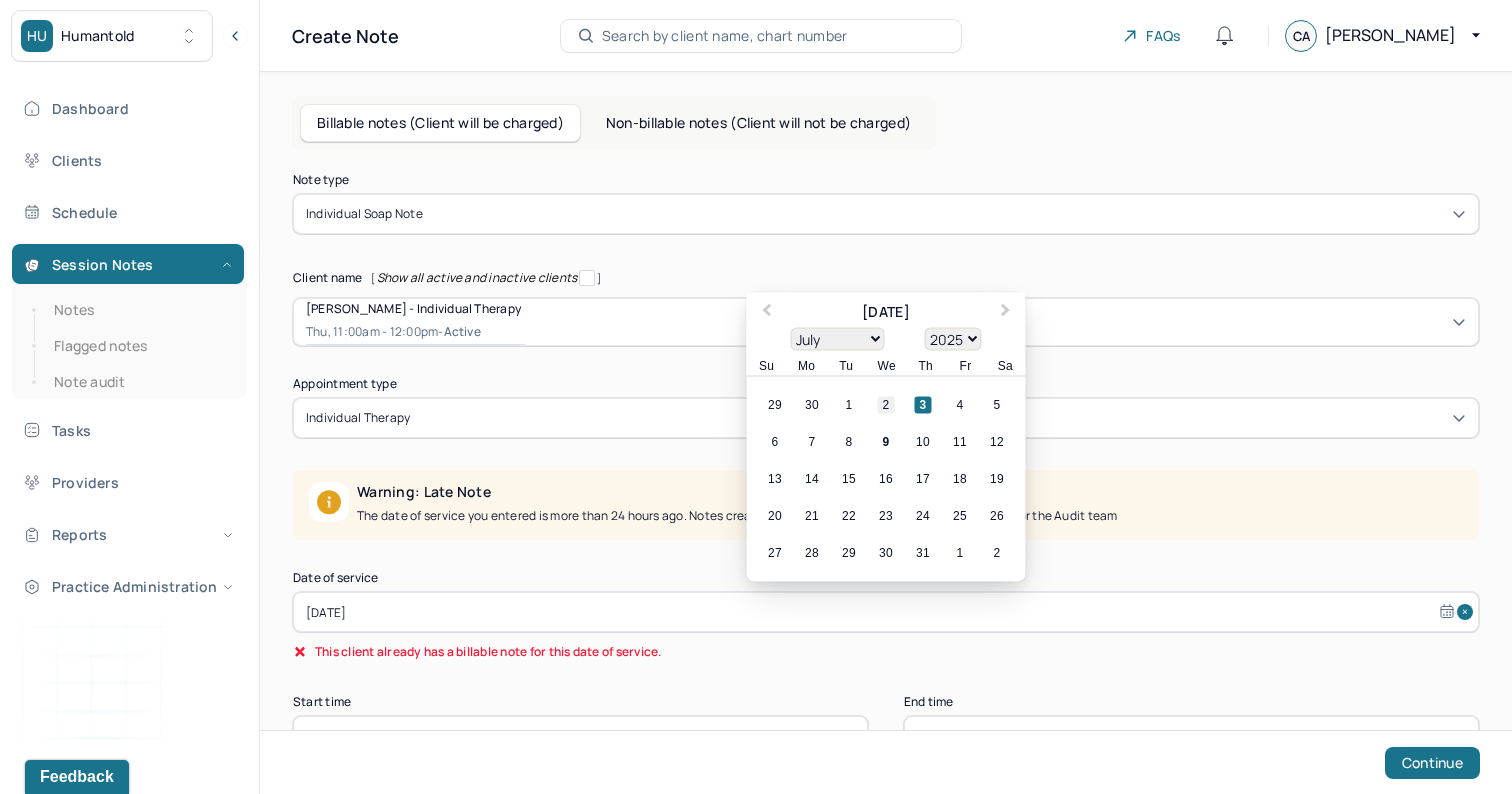 click on "2" at bounding box center [886, 405] 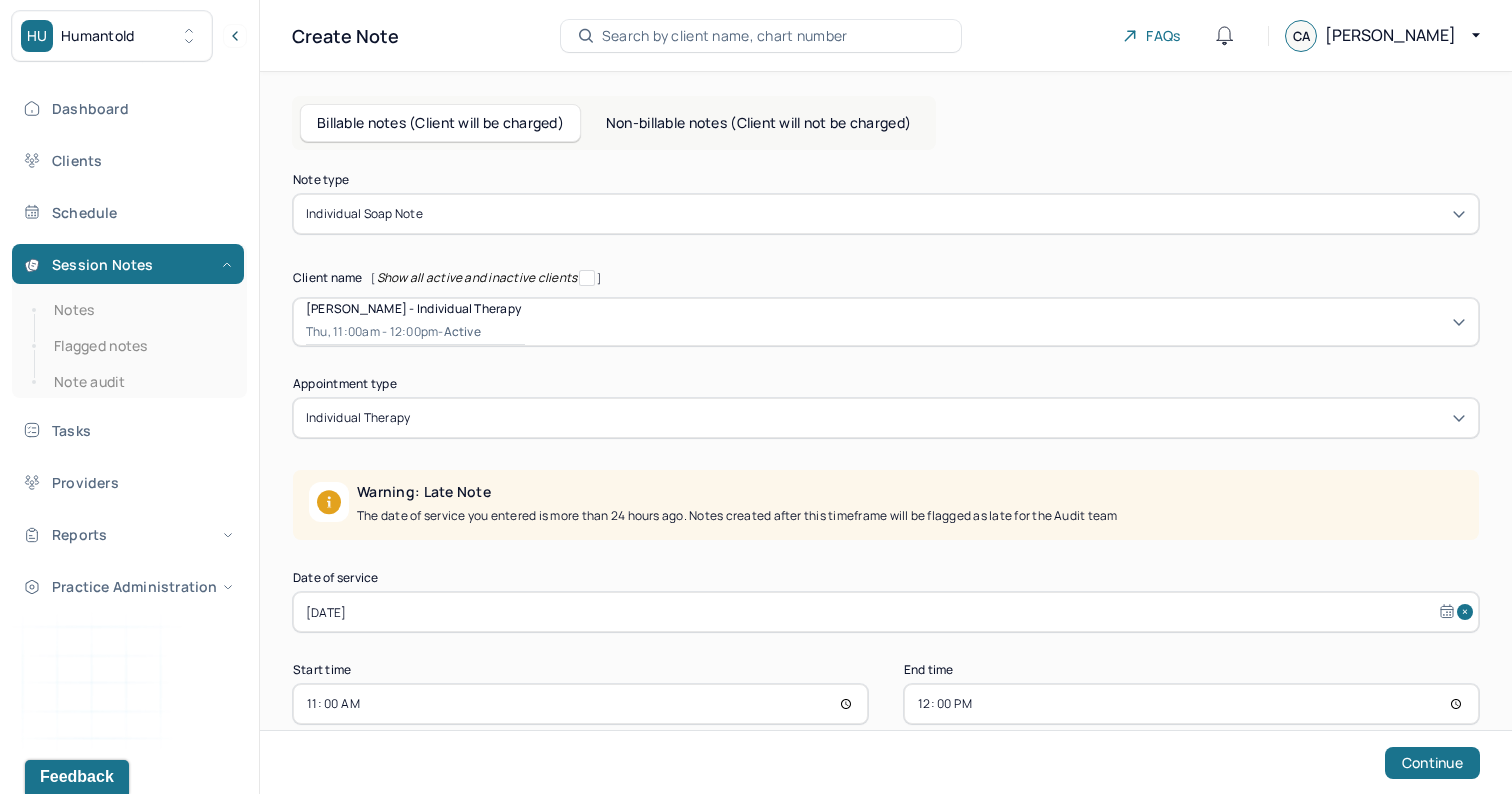 scroll, scrollTop: 35, scrollLeft: 0, axis: vertical 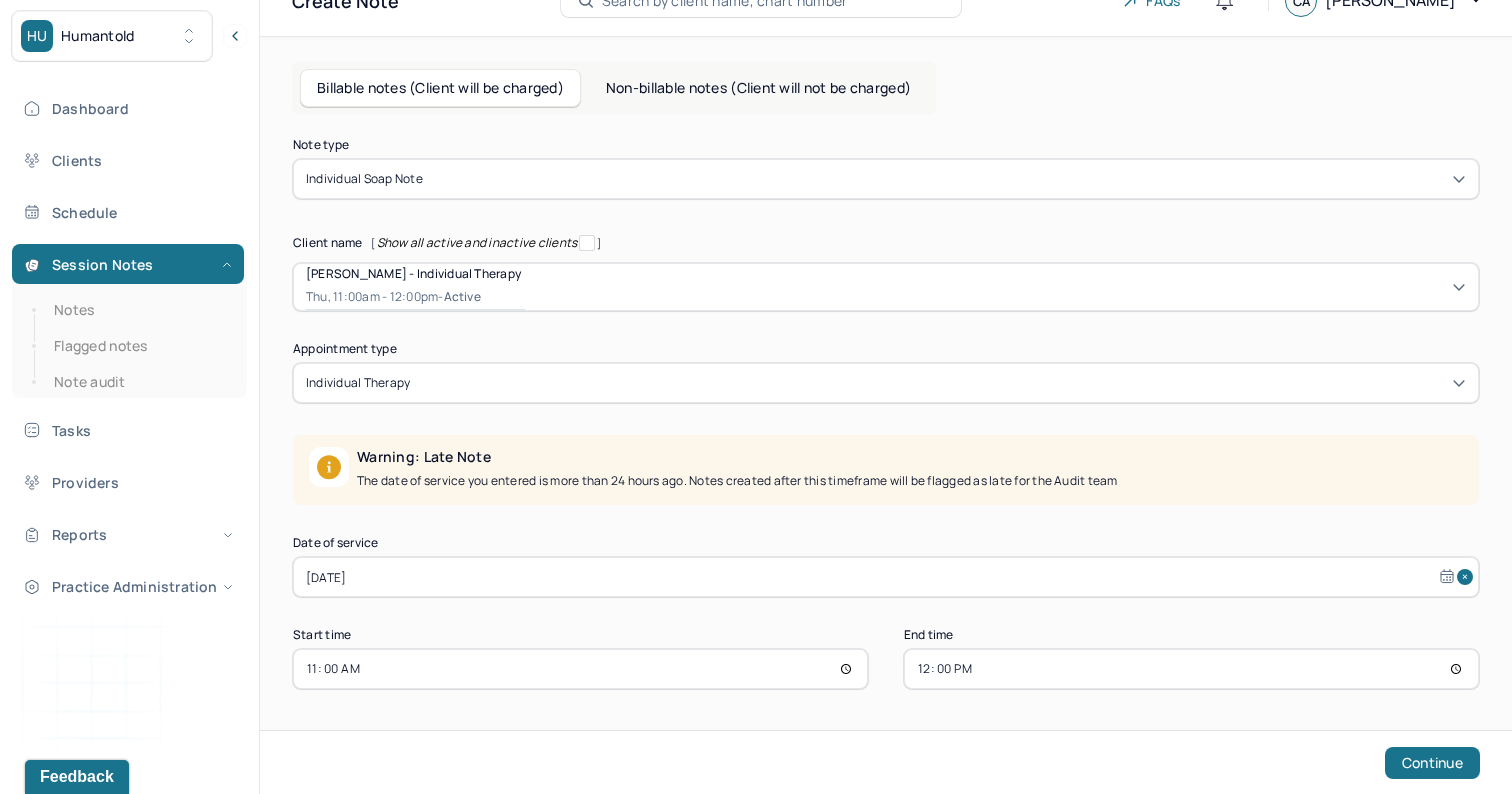 click on "11:00" at bounding box center (580, 669) 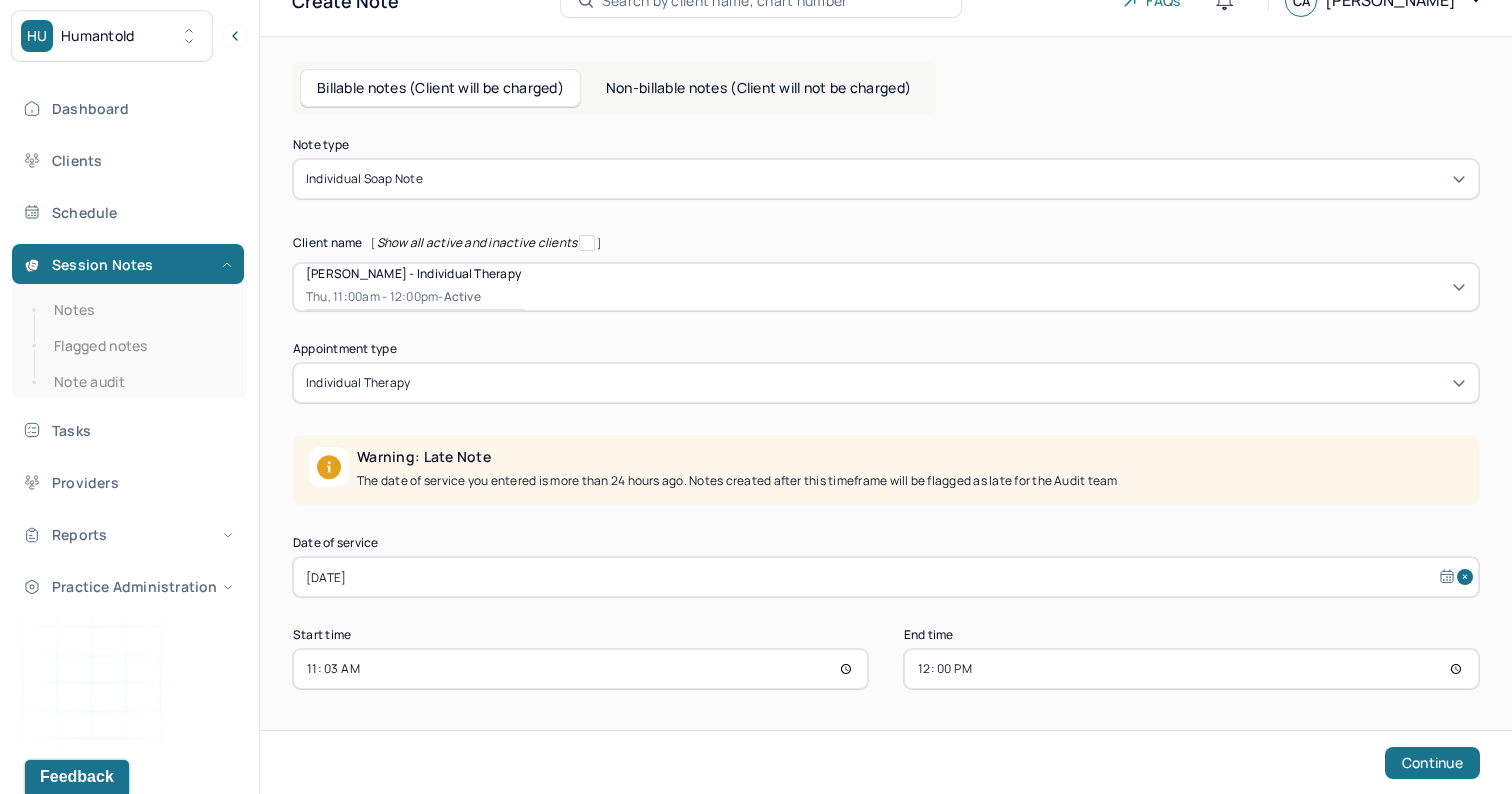 type on "11:30" 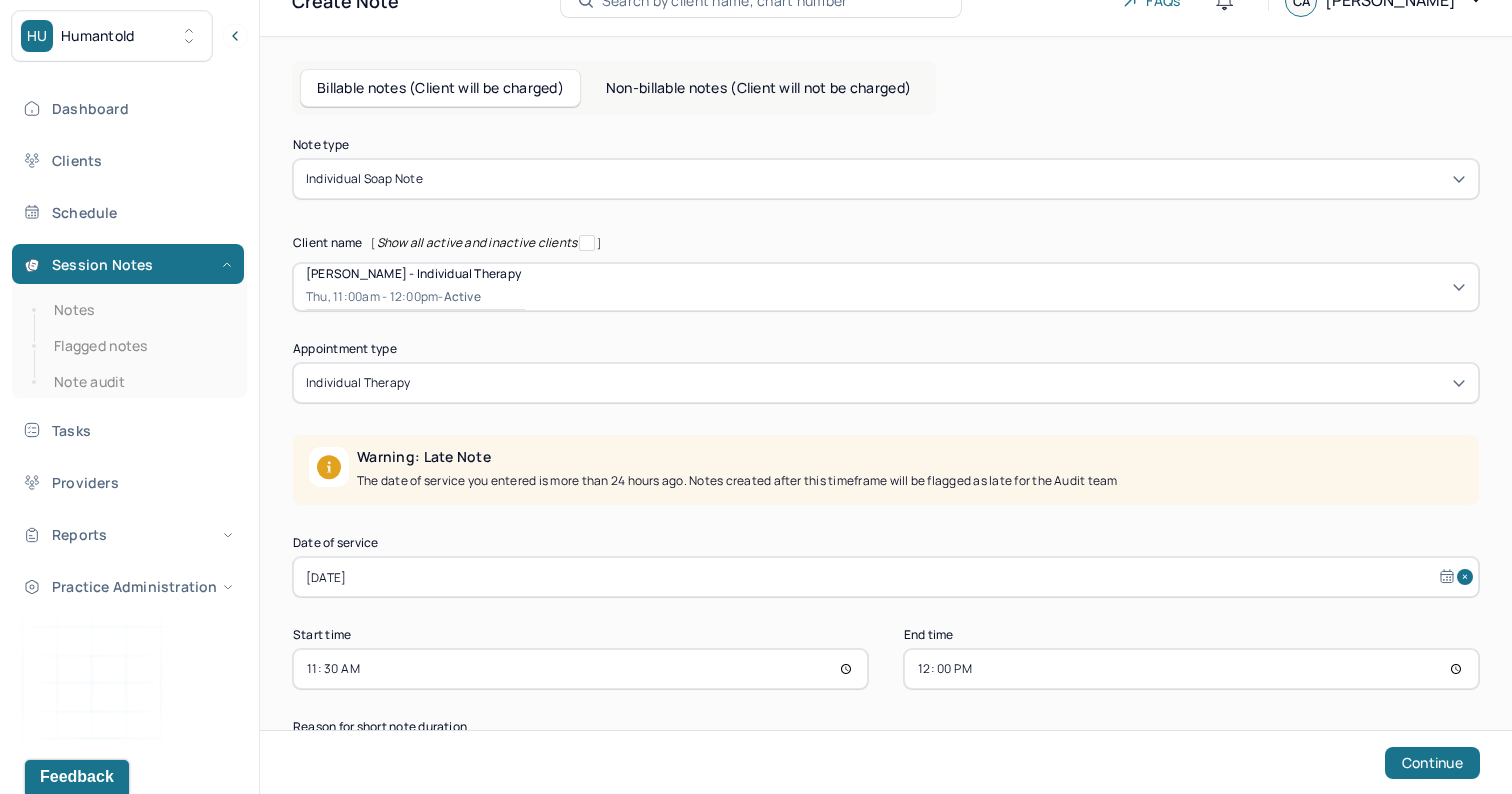 click on "12:00" at bounding box center (1191, 669) 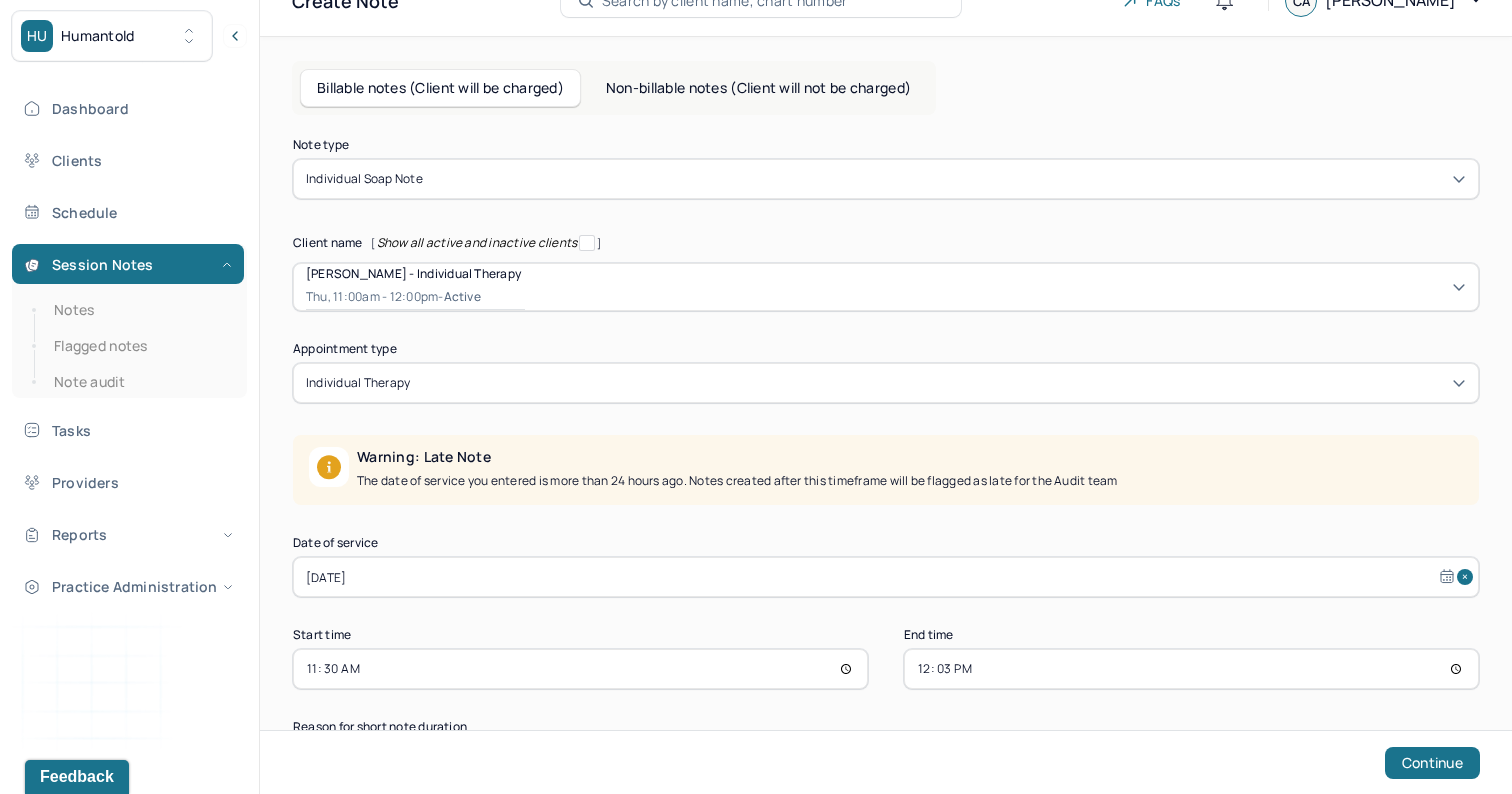 type on "12:30" 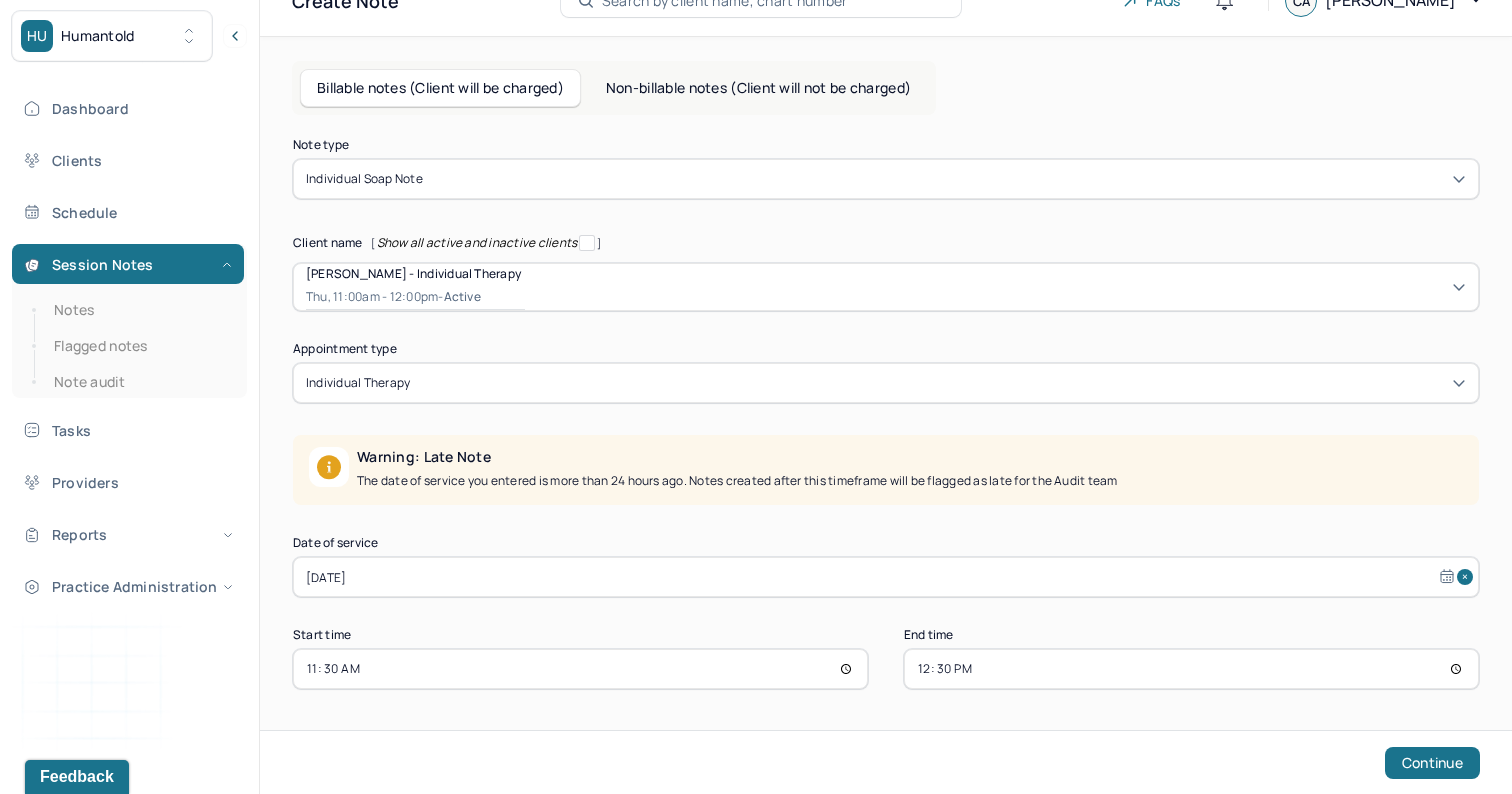 click on "[DATE]" at bounding box center [886, 577] 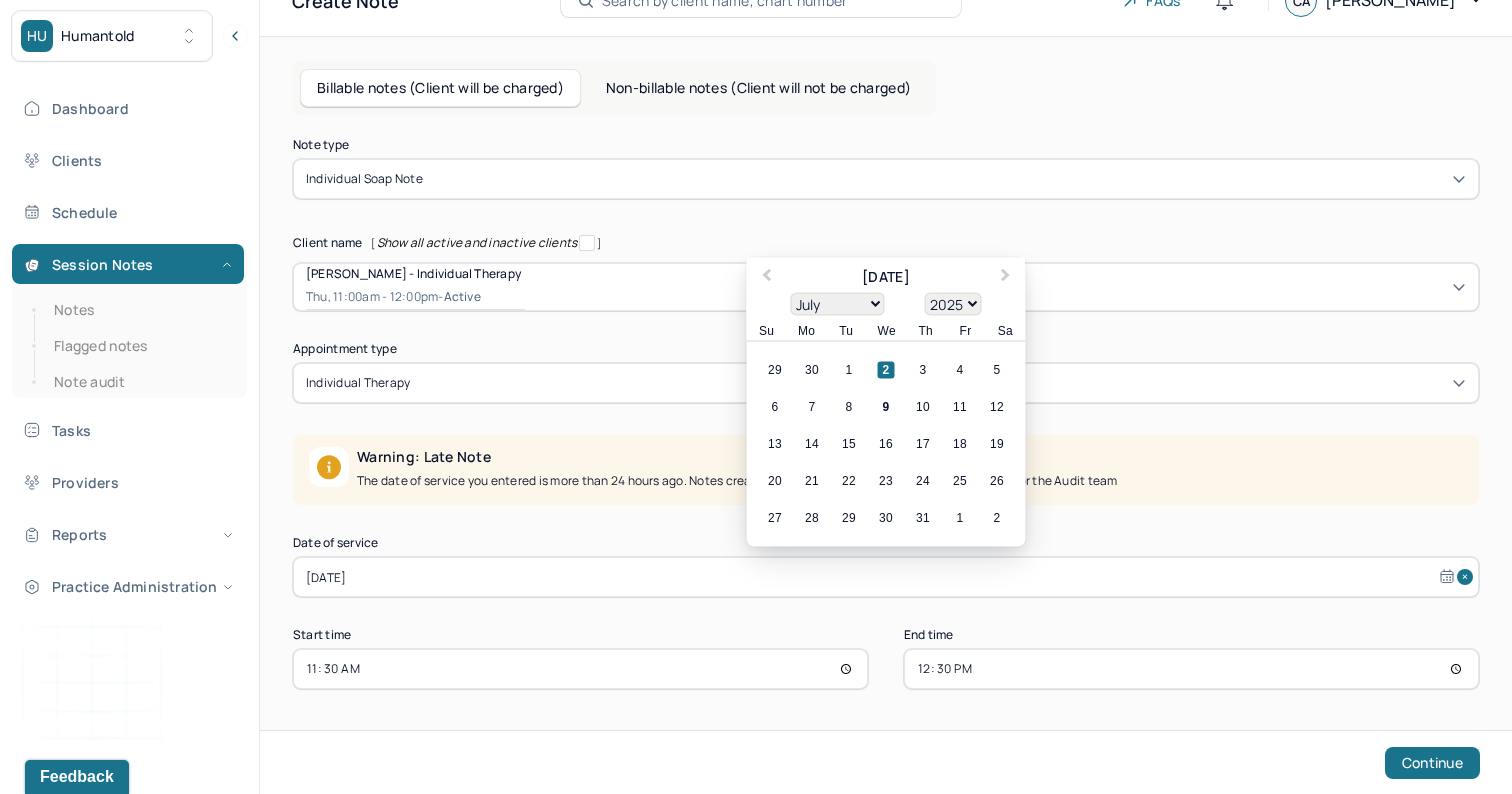click on "[DATE]" at bounding box center (886, 577) 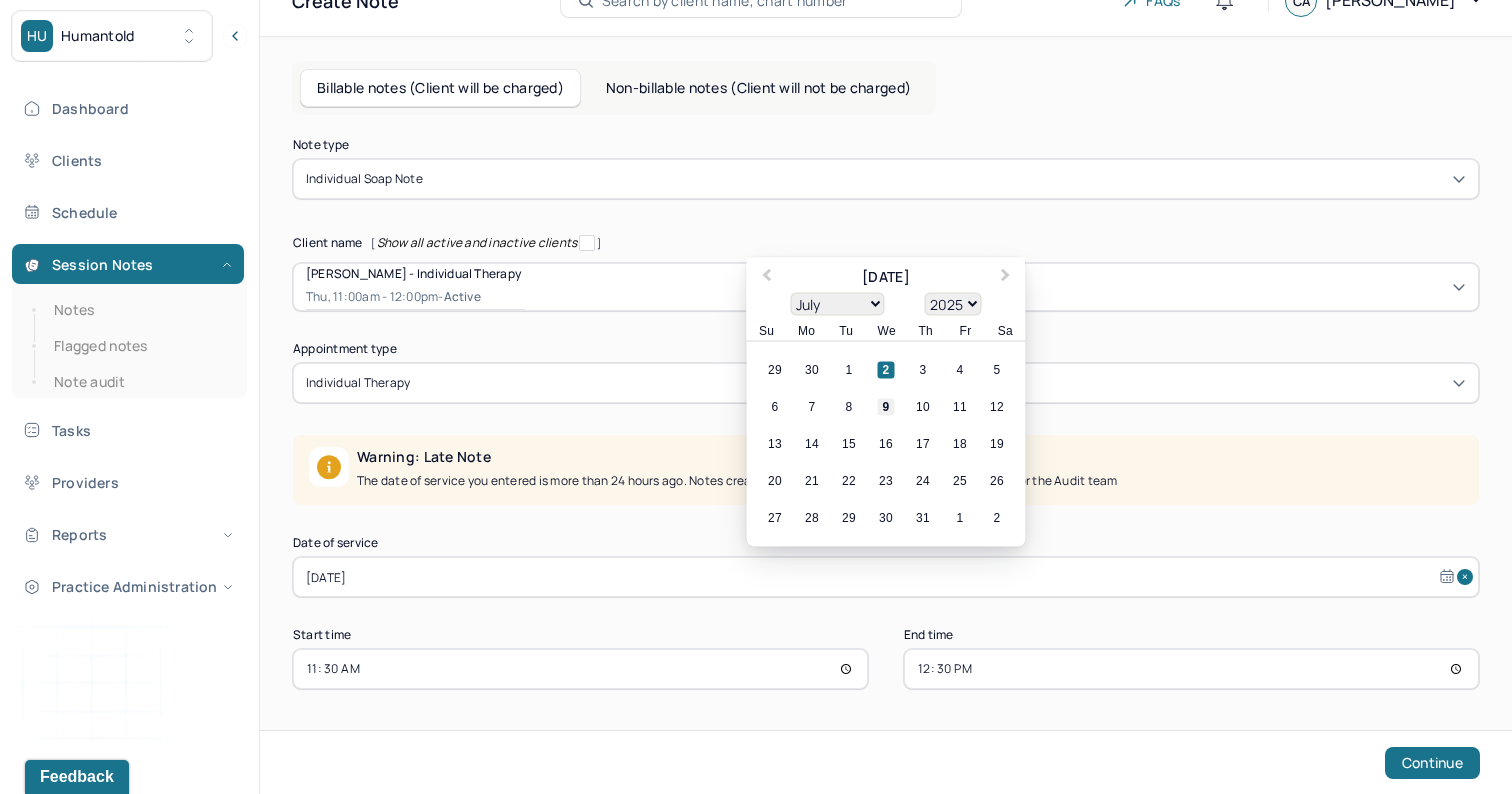 click on "9" at bounding box center [886, 407] 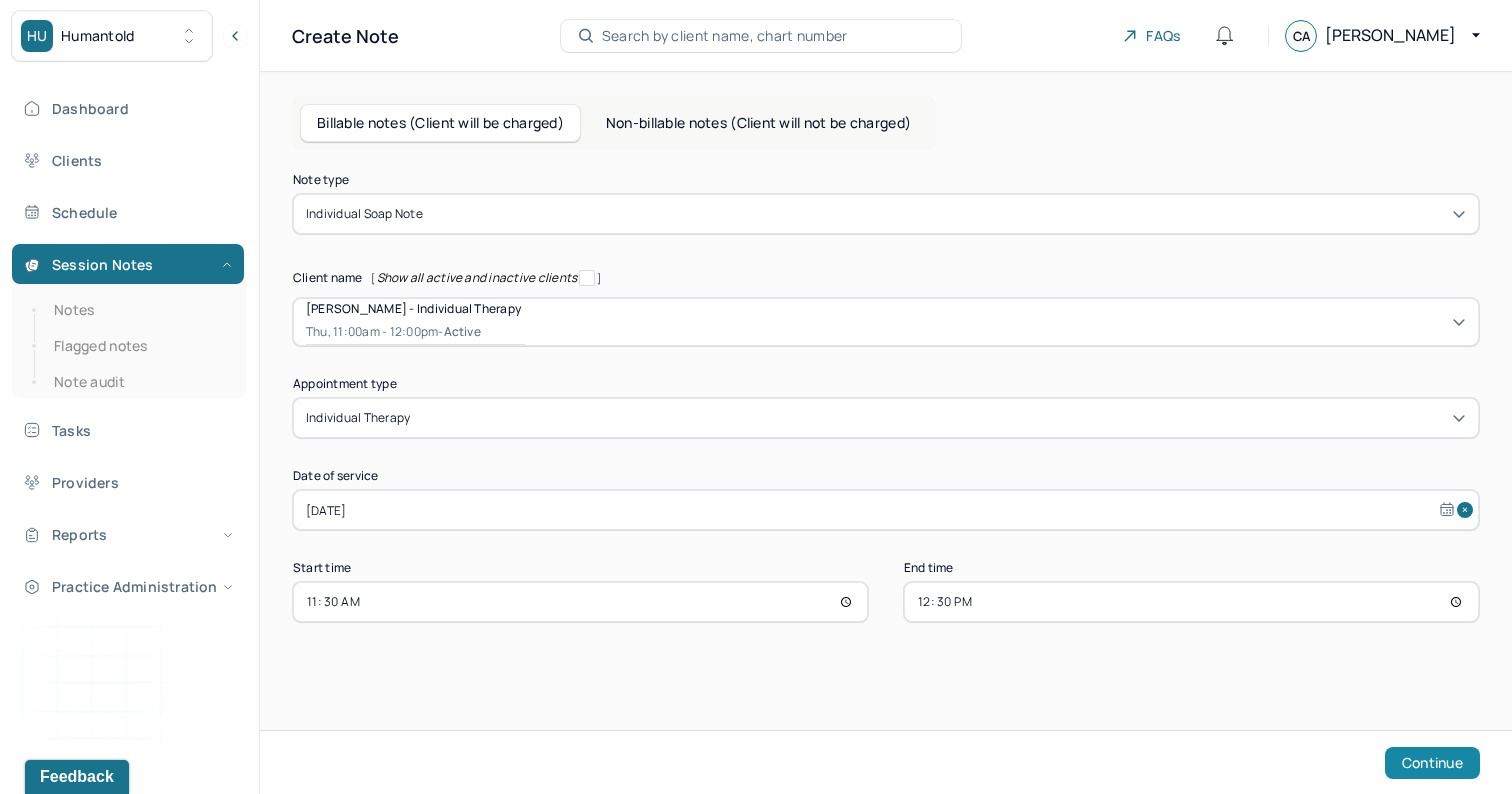 click on "Continue" at bounding box center (1432, 763) 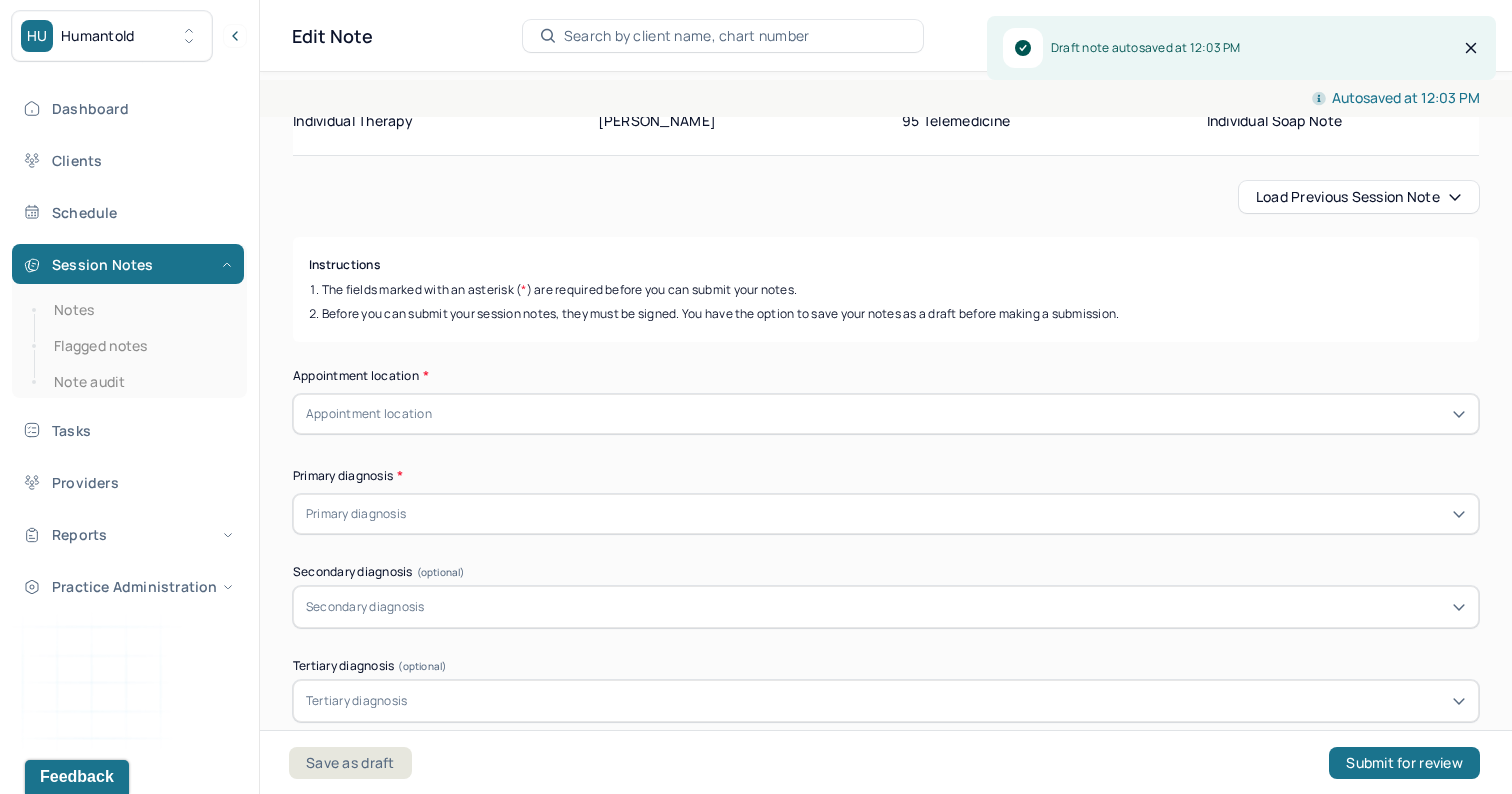 scroll, scrollTop: 146, scrollLeft: 0, axis: vertical 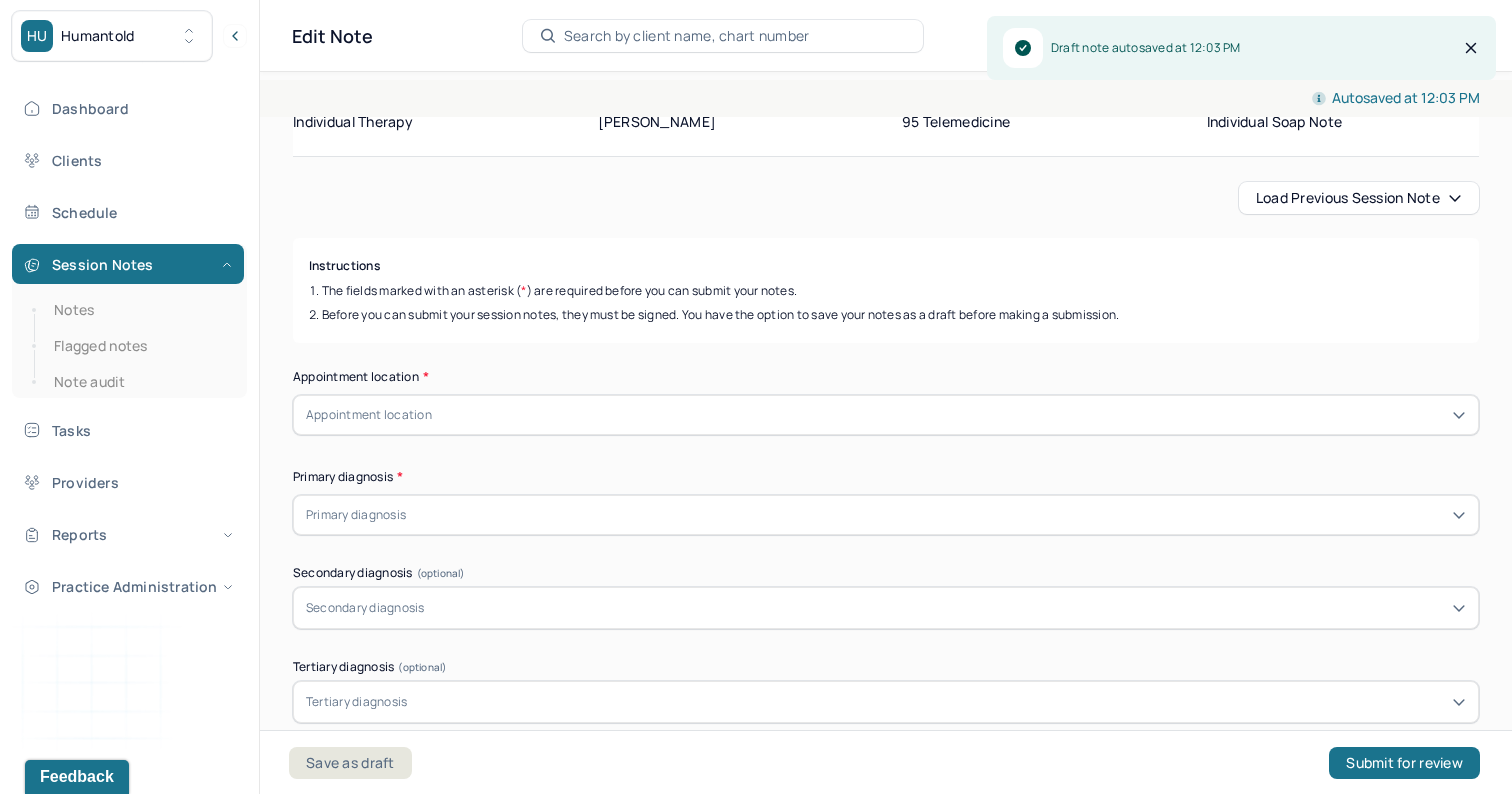 click on "Load previous session note" at bounding box center (1359, 198) 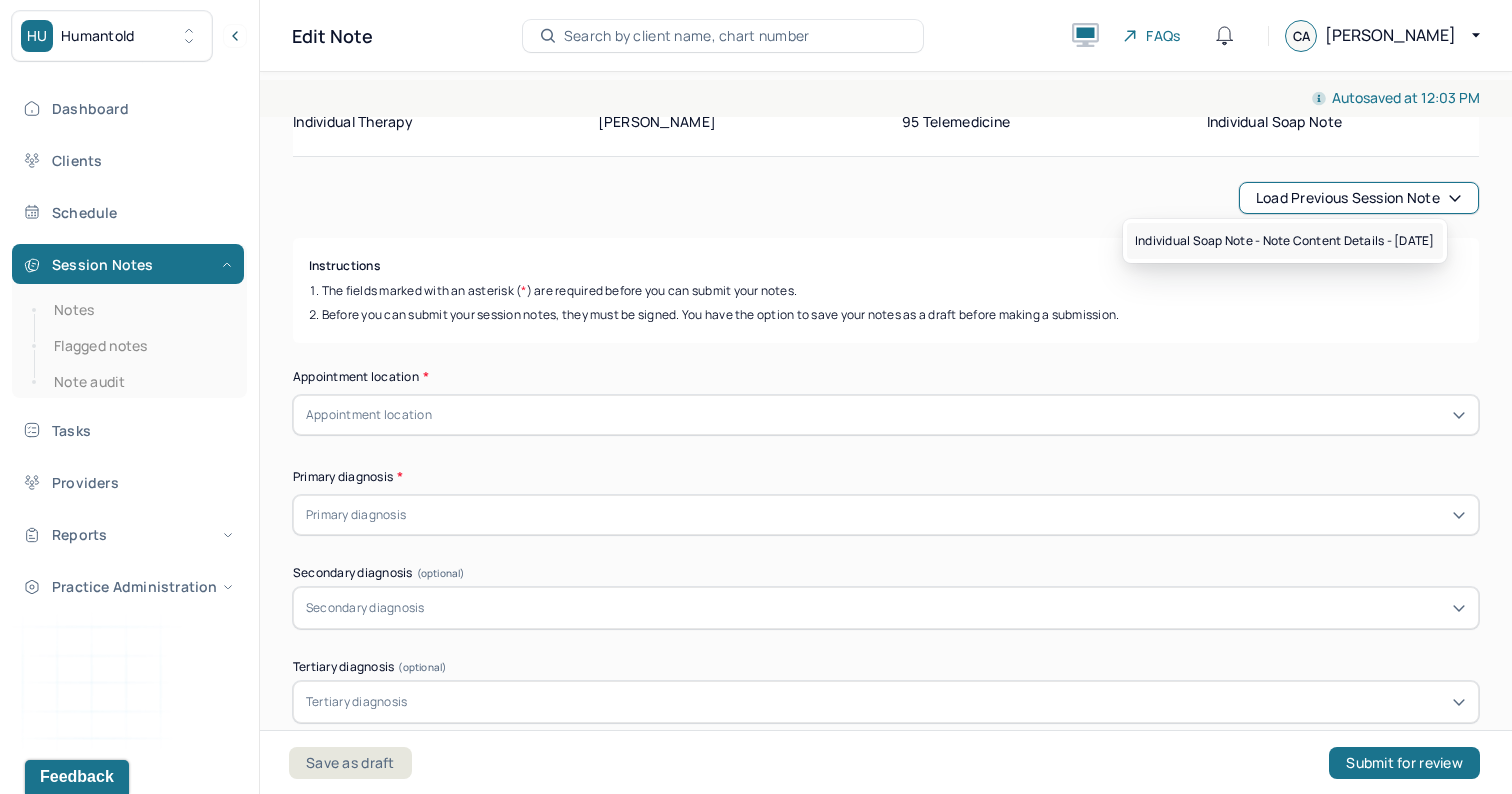 click on "Individual soap note   - Note content Details -   [DATE]" at bounding box center [1285, 241] 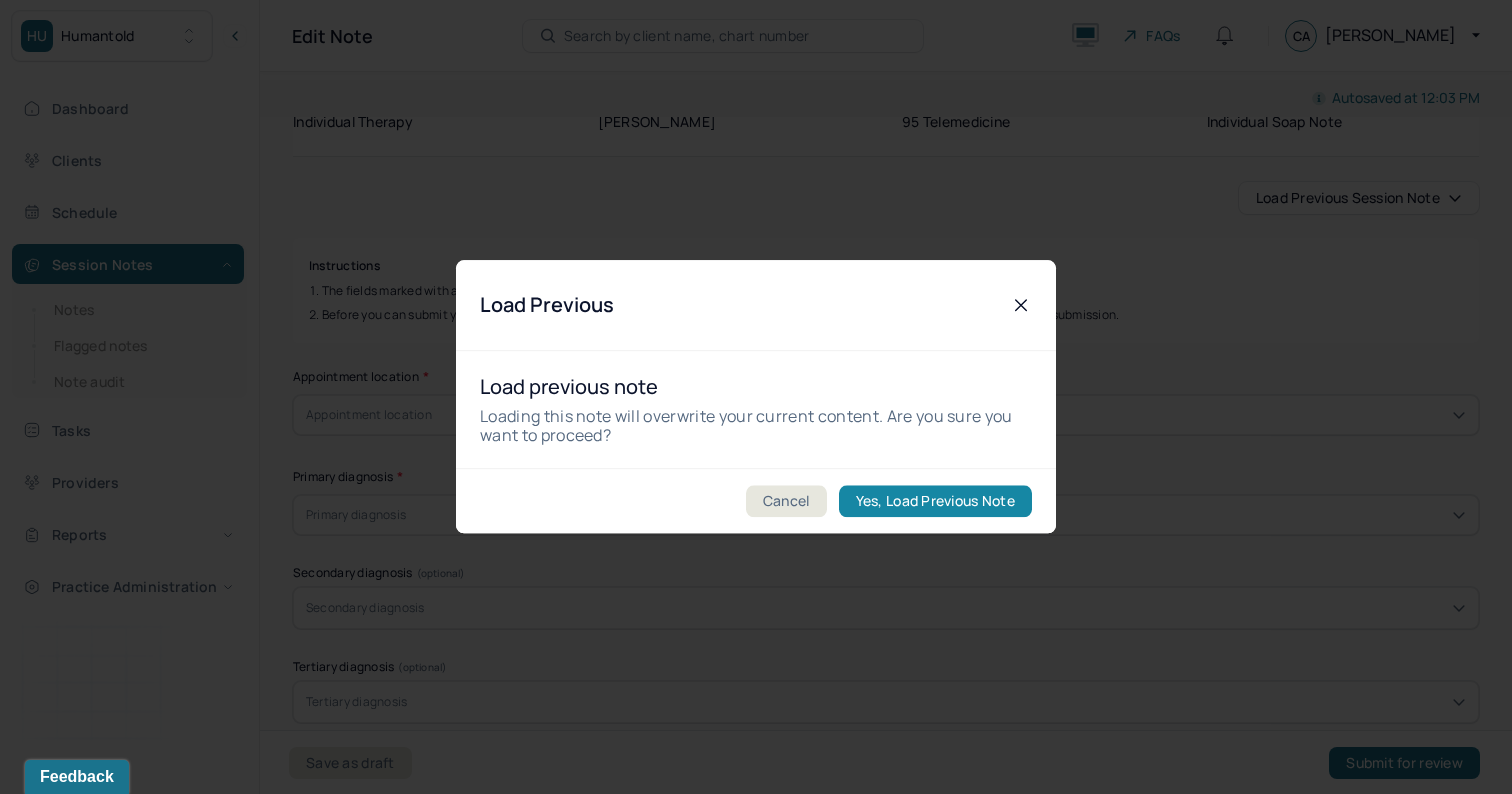 click on "Yes, Load Previous Note" at bounding box center (935, 502) 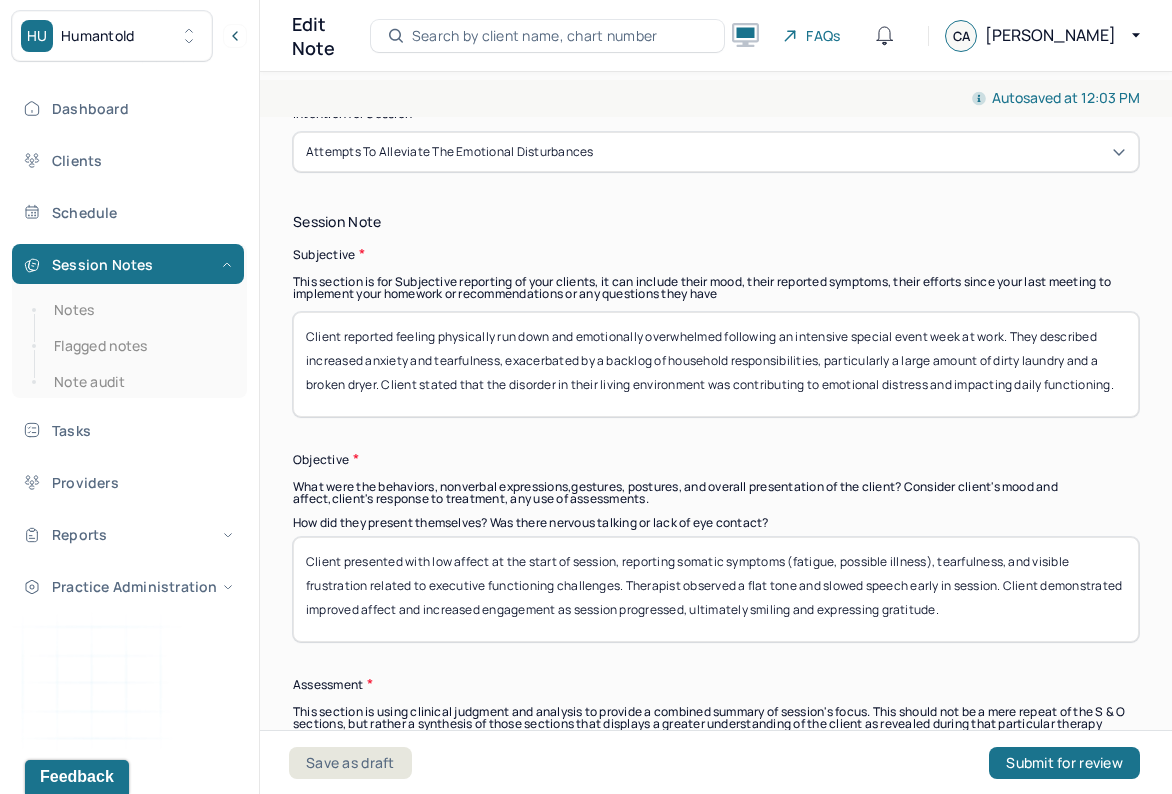 scroll, scrollTop: 1329, scrollLeft: 0, axis: vertical 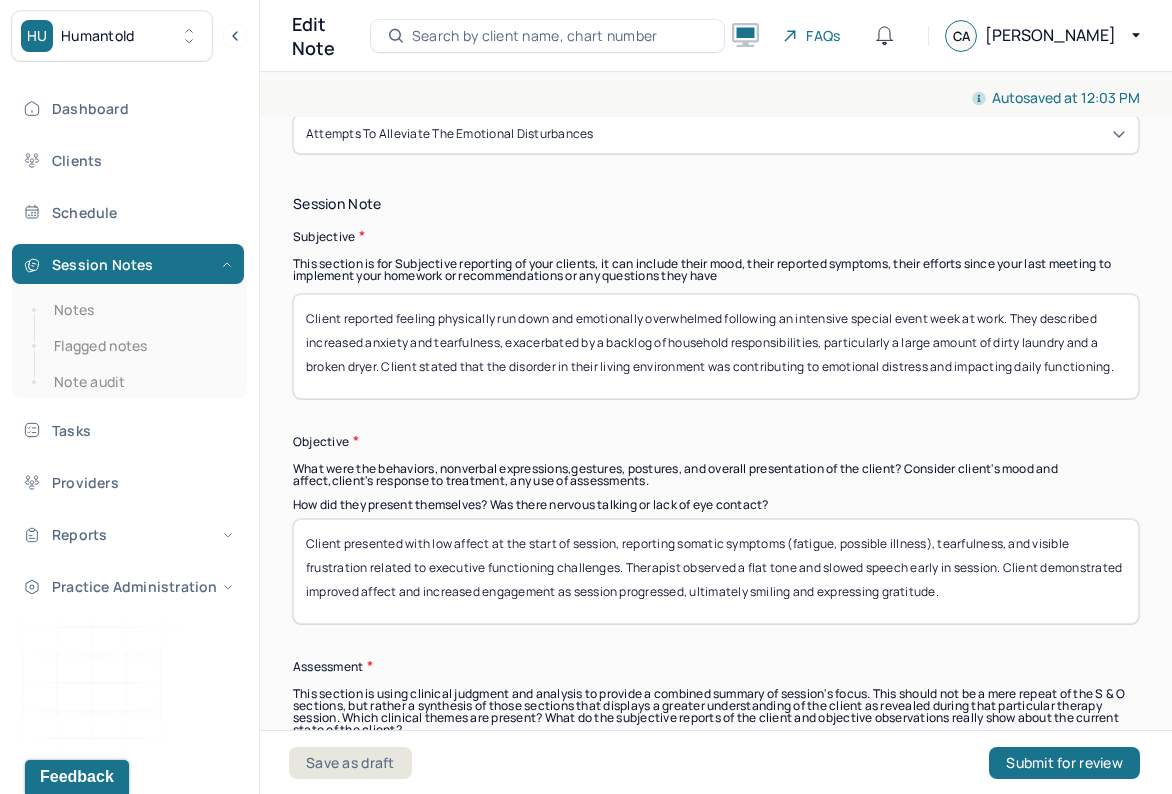 drag, startPoint x: 1116, startPoint y: 392, endPoint x: 12, endPoint y: 295, distance: 1108.2532 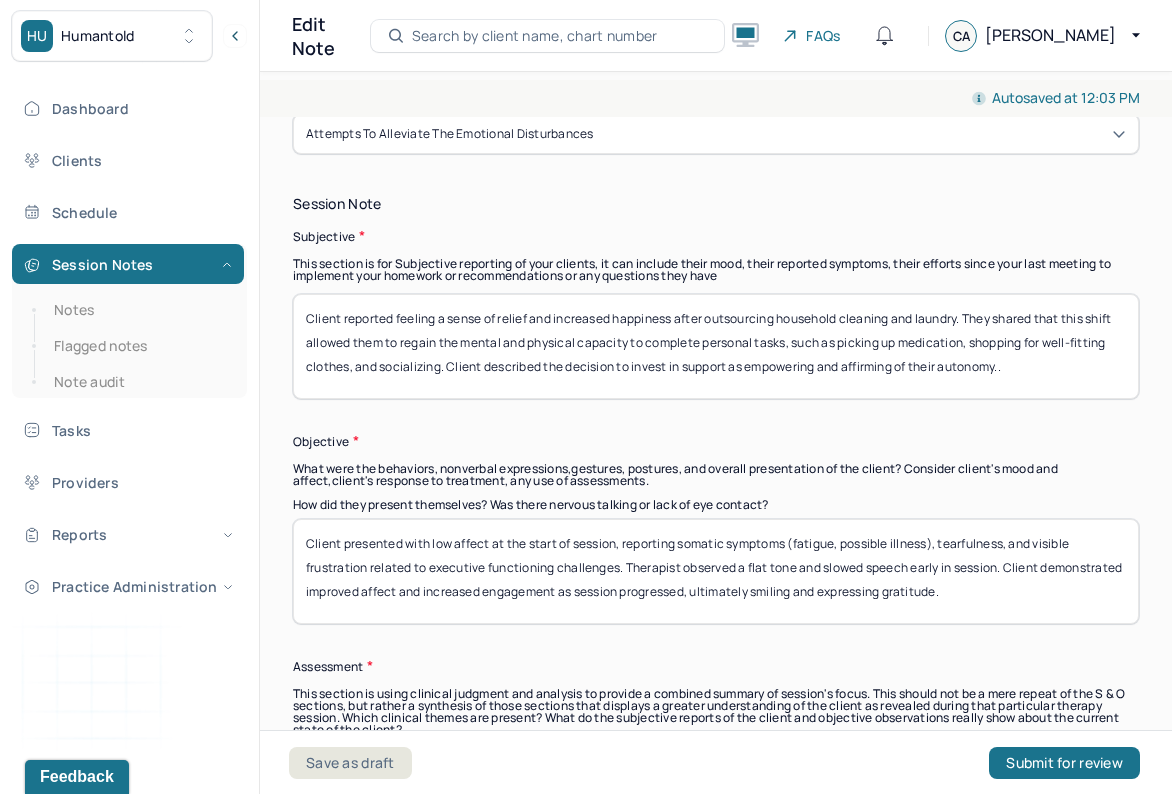 type on "Client reported feeling a sense of relief and increased happiness after outsourcing household cleaning and laundry. They shared that this shift allowed them to regain the mental and physical capacity to complete personal tasks, such as picking up medication, shopping for well-fitting clothes, and socializing. Client described the decision to invest in support as empowering and affirming of their autonomy.." 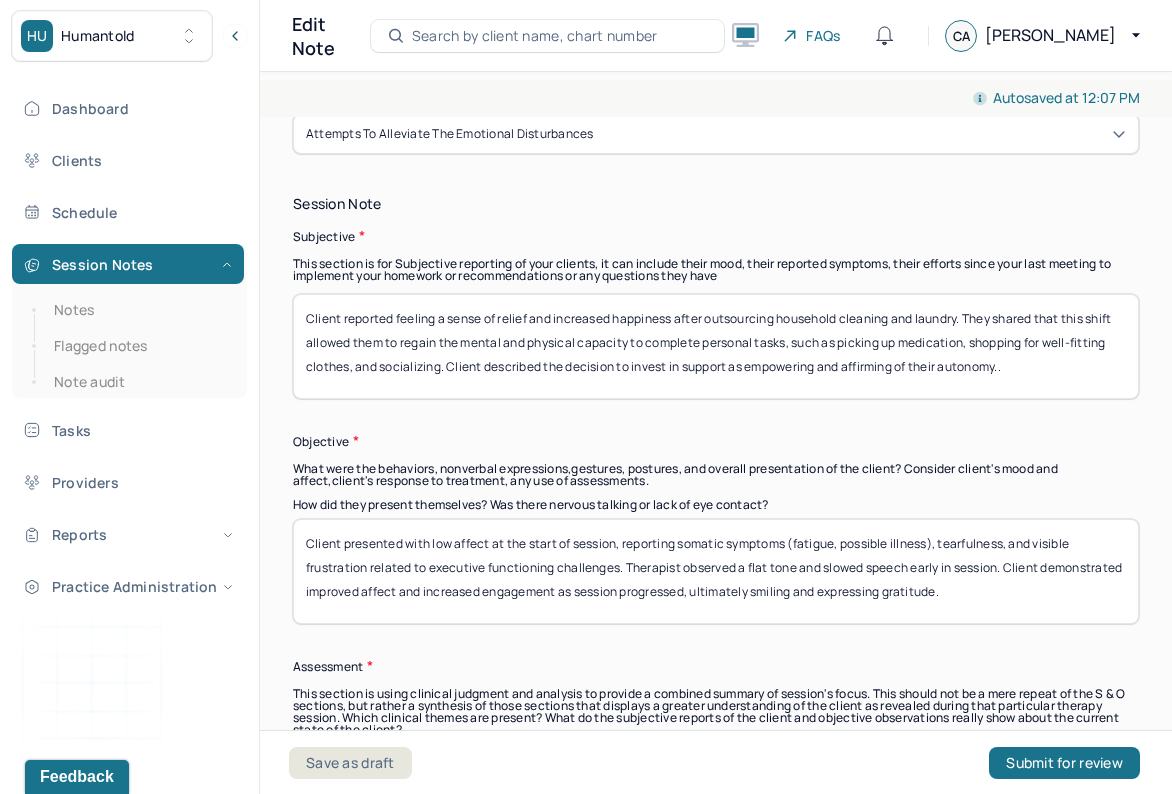 drag, startPoint x: 1071, startPoint y: 617, endPoint x: 0, endPoint y: 348, distance: 1104.2654 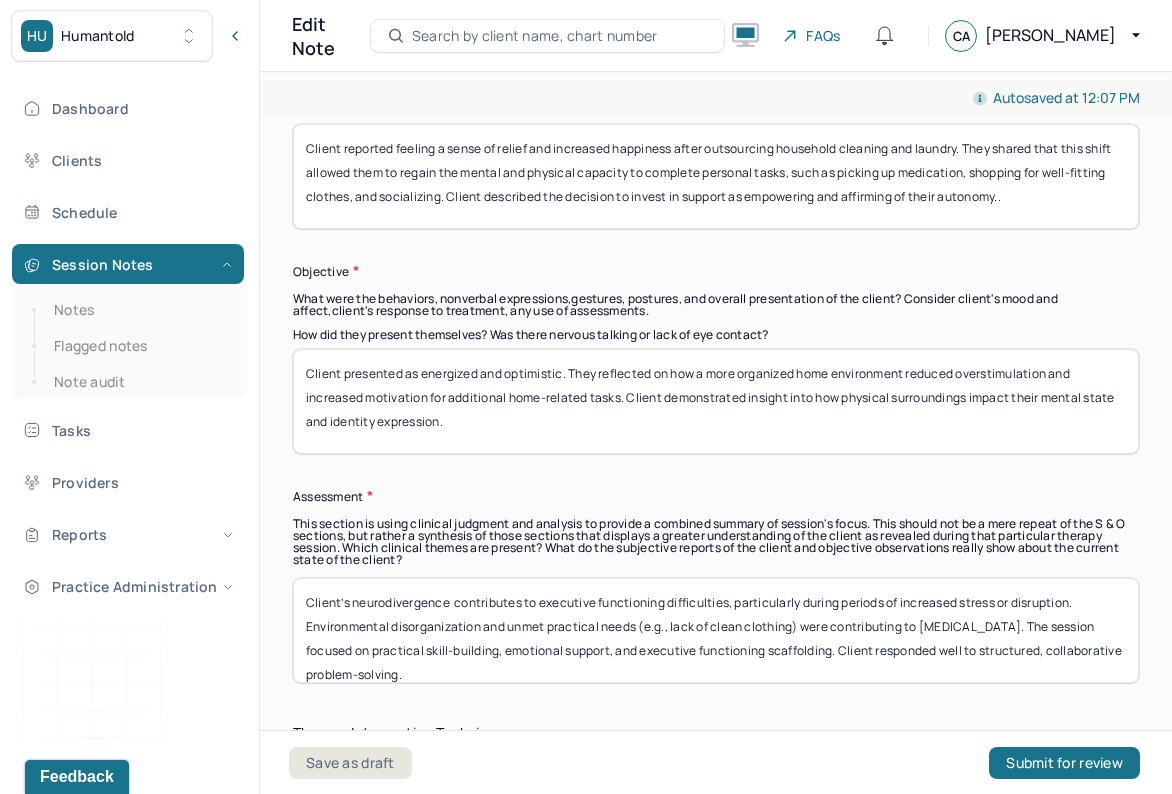 scroll, scrollTop: 1522, scrollLeft: 0, axis: vertical 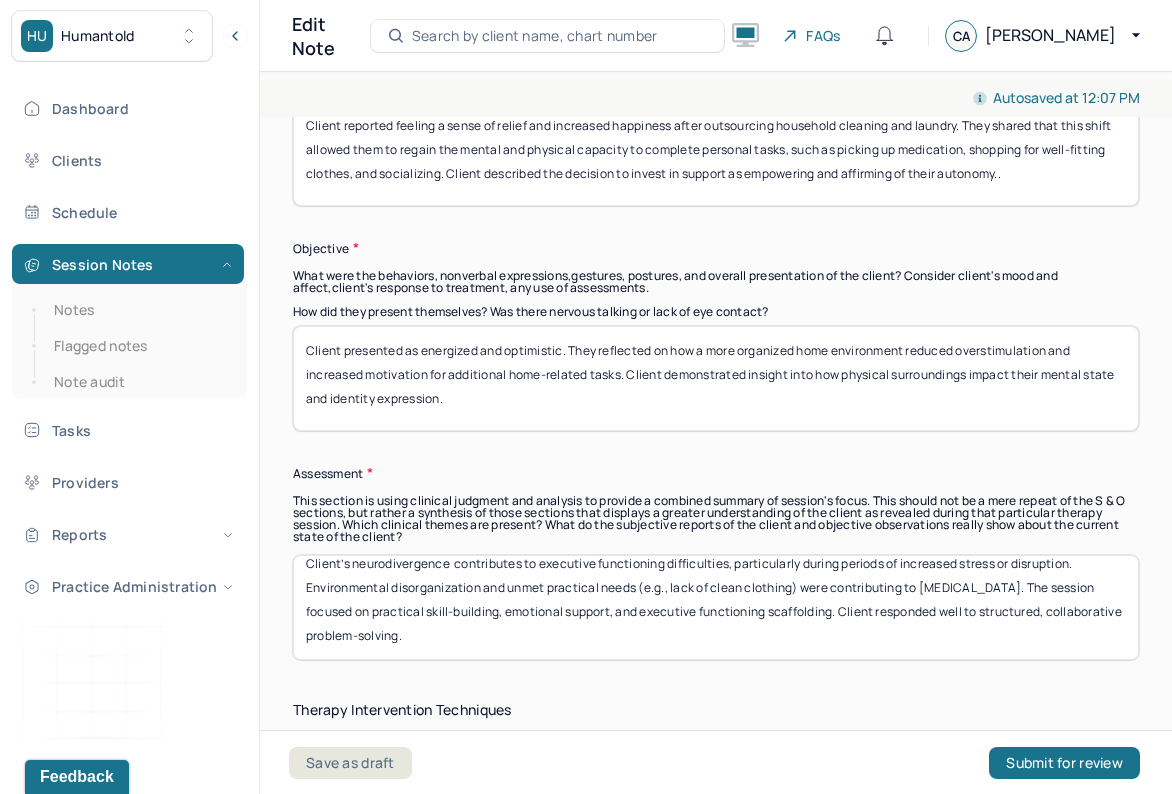 type on "Client presented as energized and optimistic. They reflected on how a more organized home environment reduced overstimulation and increased motivation for additional home-related tasks. Client demonstrated insight into how physical surroundings impact their mental state and identity expression." 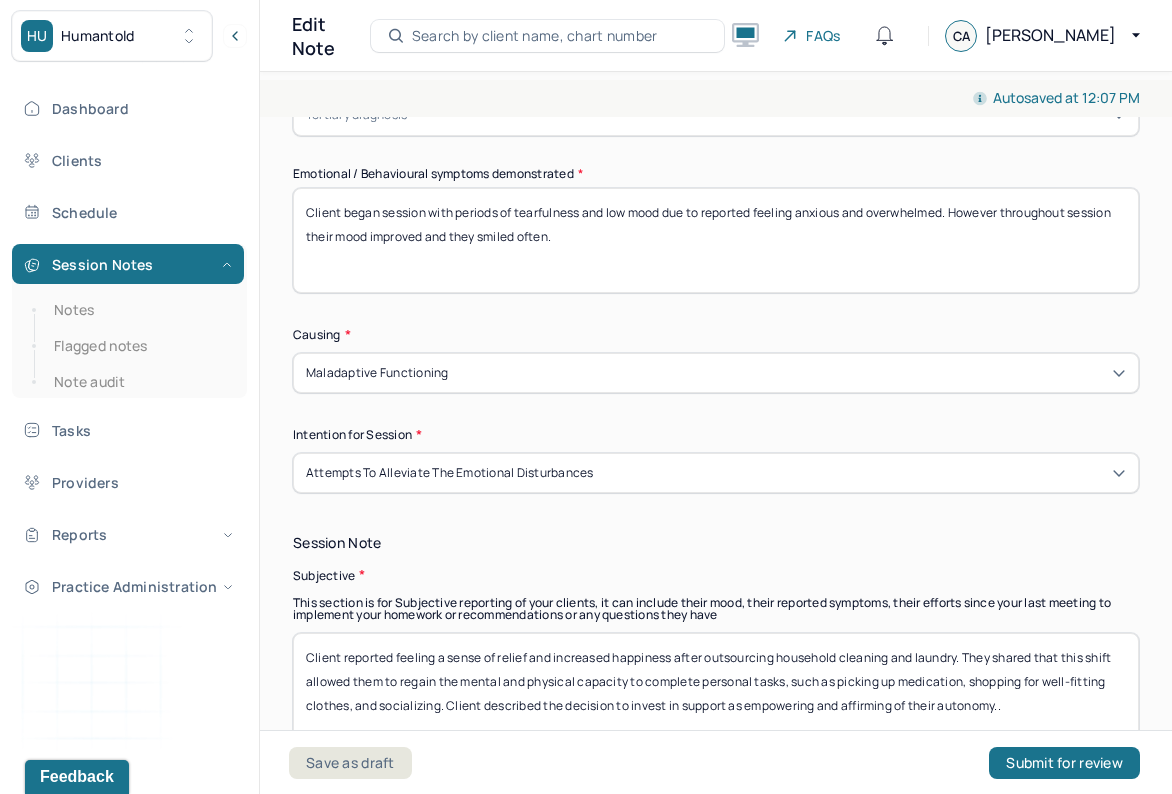 scroll, scrollTop: 931, scrollLeft: 0, axis: vertical 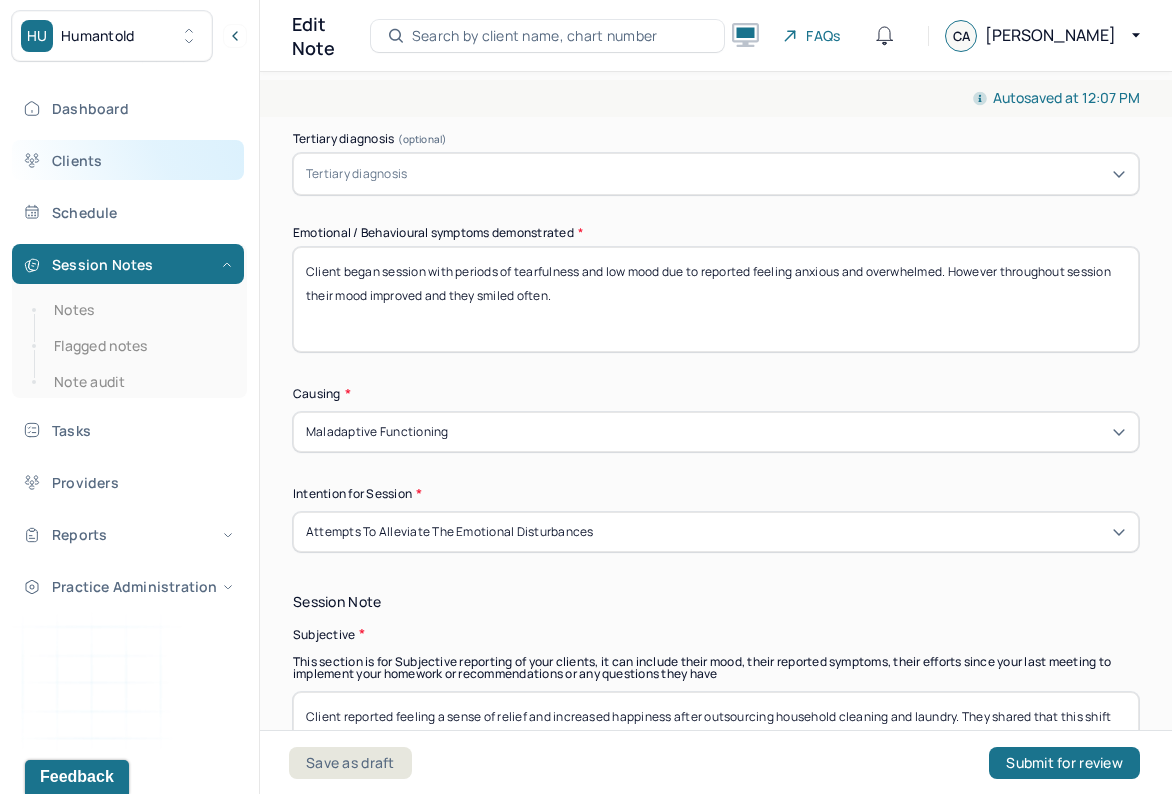 drag, startPoint x: 603, startPoint y: 323, endPoint x: 189, endPoint y: 157, distance: 446.04034 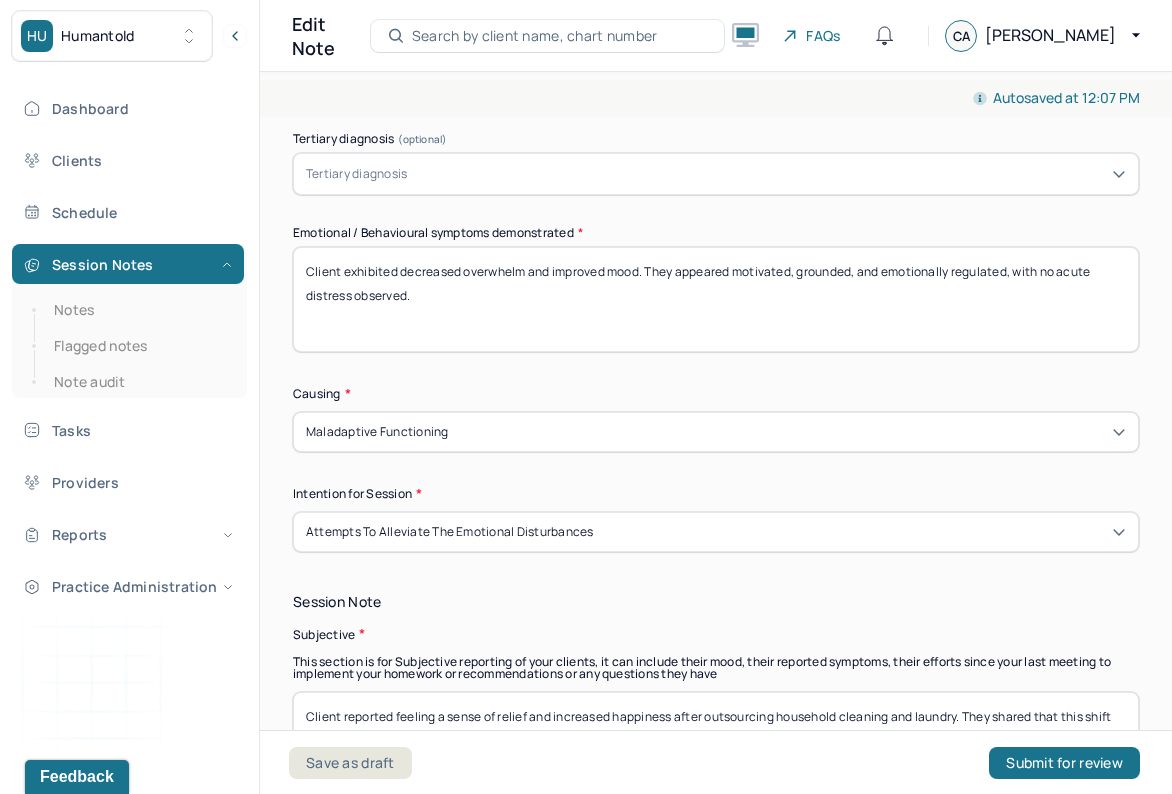 type on "Client exhibited decreased overwhelm and improved mood. They appeared motivated, grounded, and emotionally regulated, with no acute distress observed." 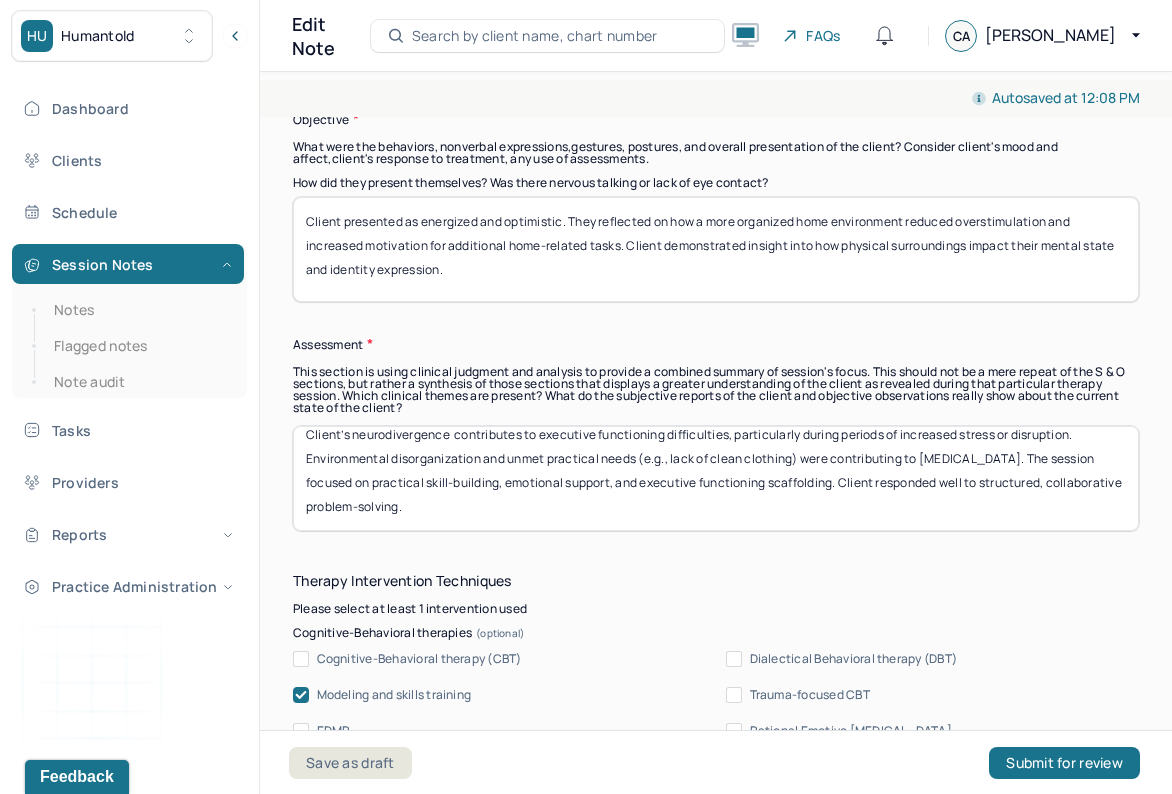 scroll, scrollTop: 1656, scrollLeft: 0, axis: vertical 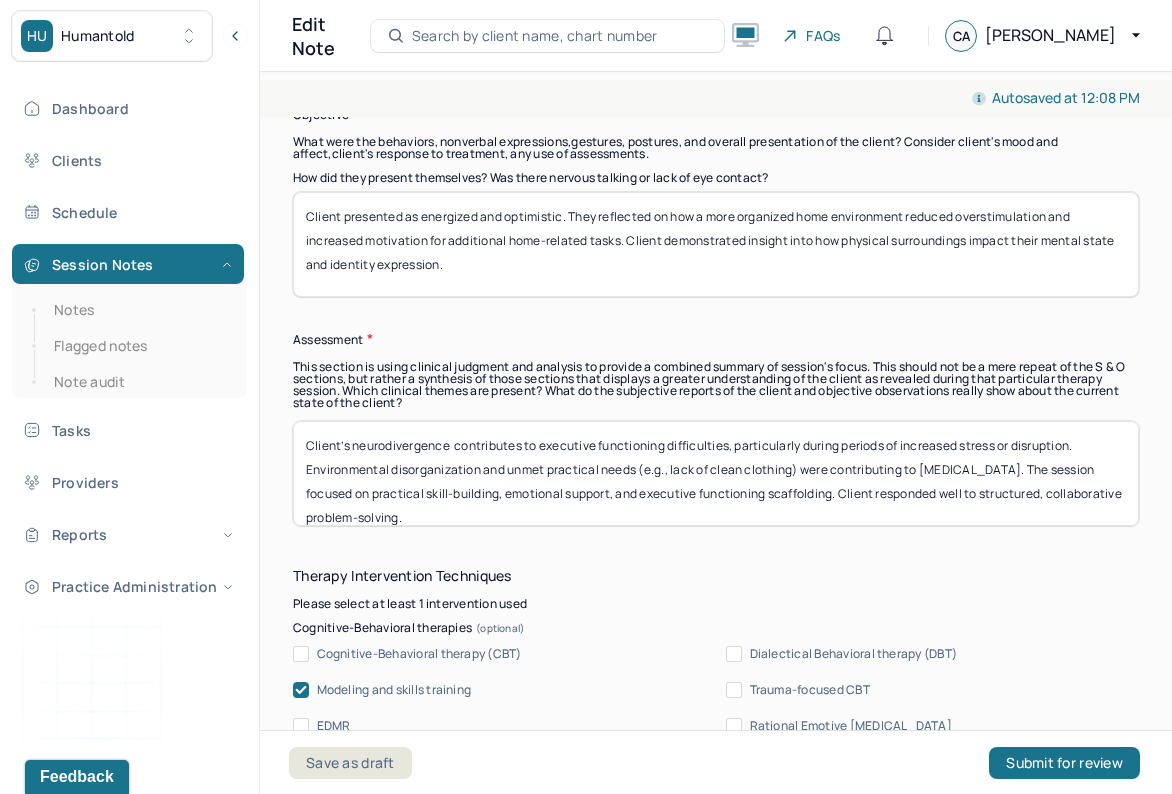 drag, startPoint x: 508, startPoint y: 529, endPoint x: 222, endPoint y: 326, distance: 350.72067 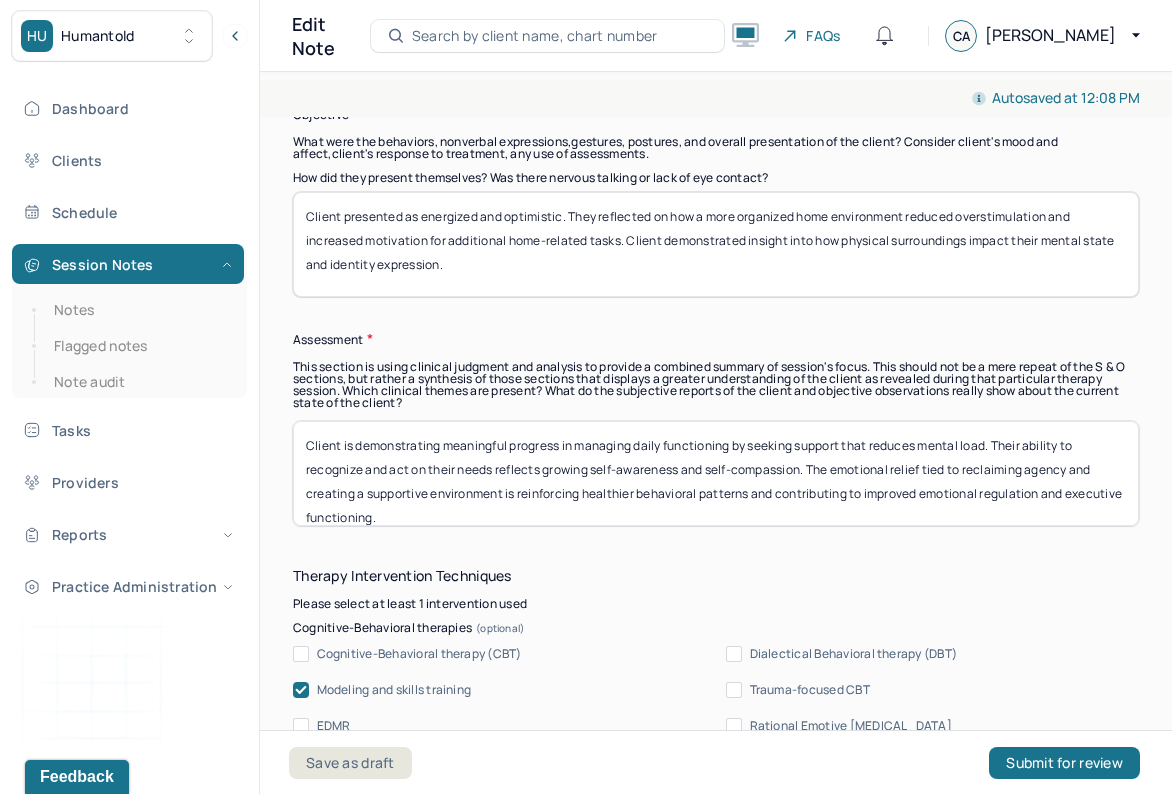 click on "Client is demonstrating meaningful progress in managing daily functioning by seeking support that reduces mental load. Their ability to recognize and act on their needs reflects growing self-awareness and self-compassion. The emotional relief tied to reclaiming agency and creating a supportive environment is reinforcing healthier behavioral patterns and contributing to improved emotional regulation and executive functioning." at bounding box center (716, 473) 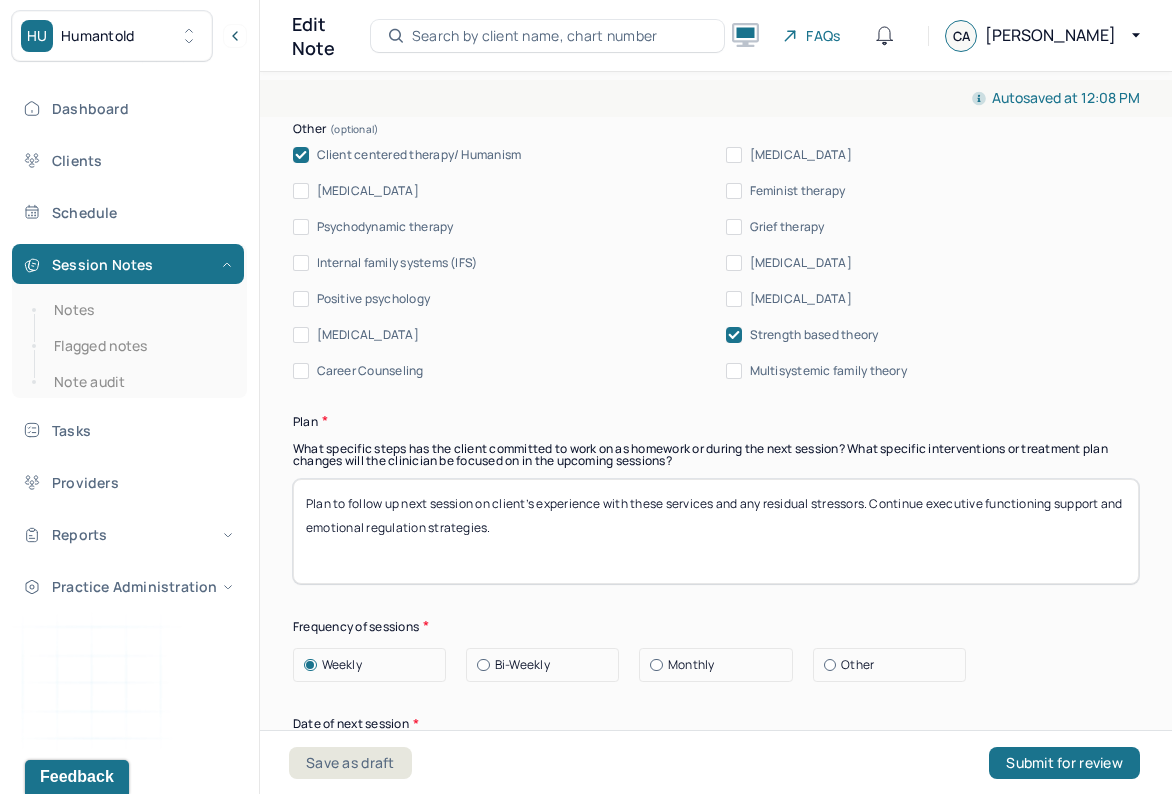 scroll, scrollTop: 2543, scrollLeft: 0, axis: vertical 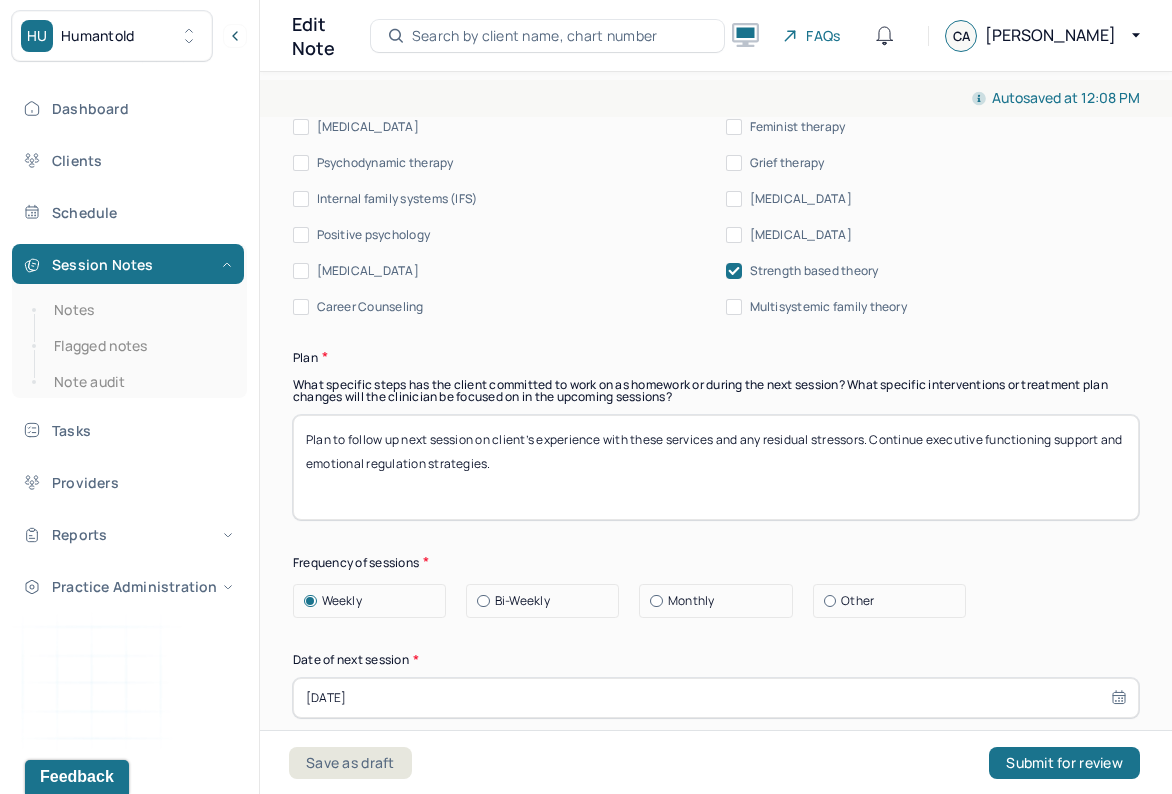 drag, startPoint x: 517, startPoint y: 483, endPoint x: 342, endPoint y: 460, distance: 176.50496 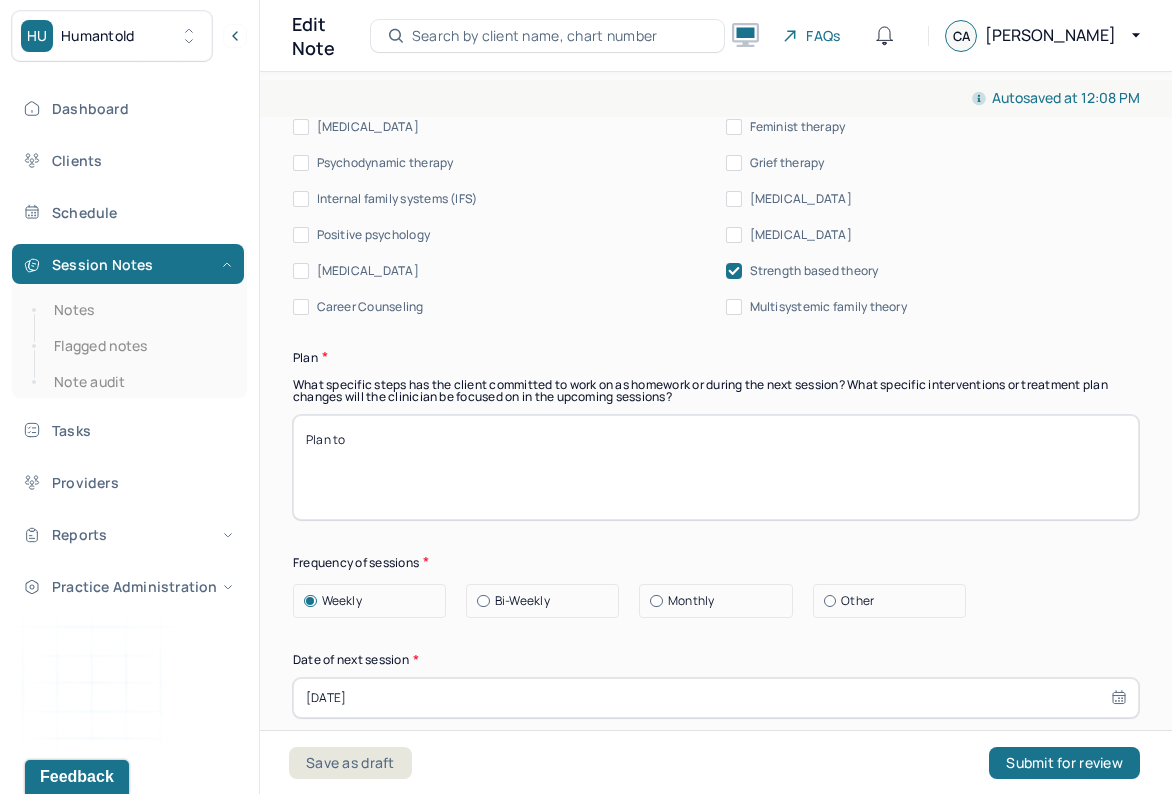 paste on "Continue exploring strategies that support autonomy and reduce cognitive overload." 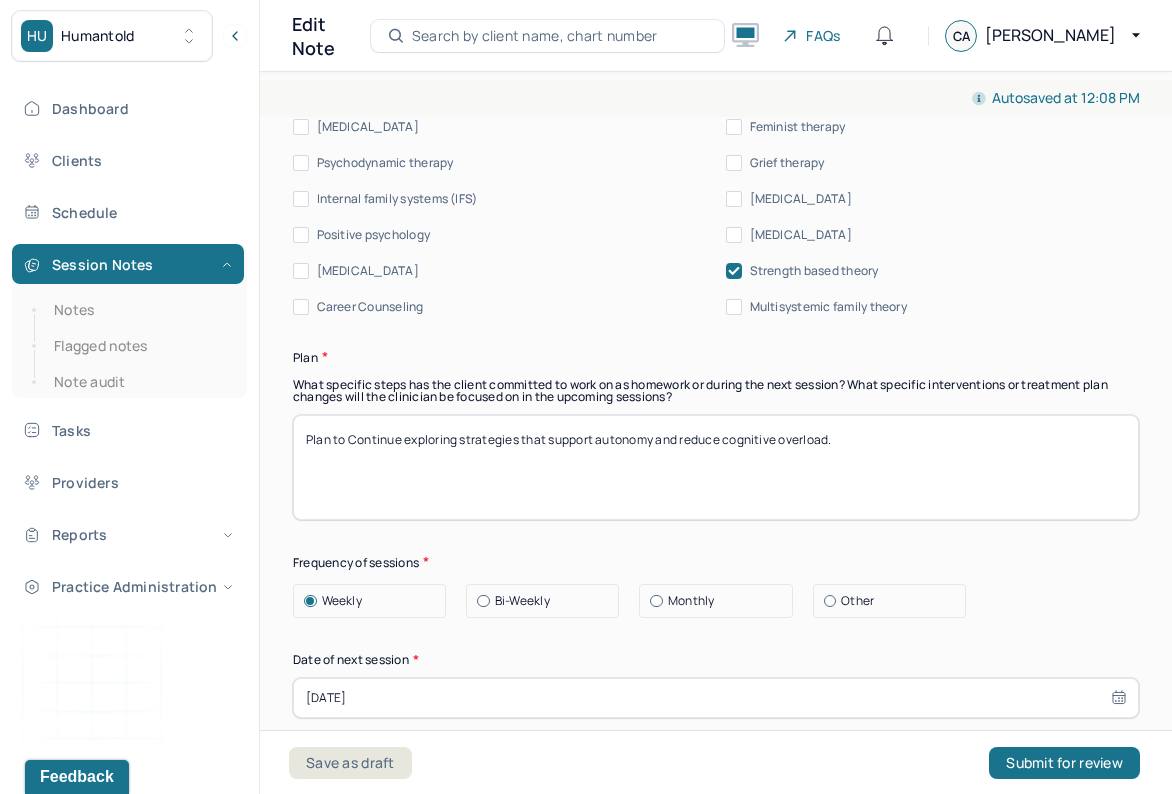 click on "Plan to" at bounding box center [716, 467] 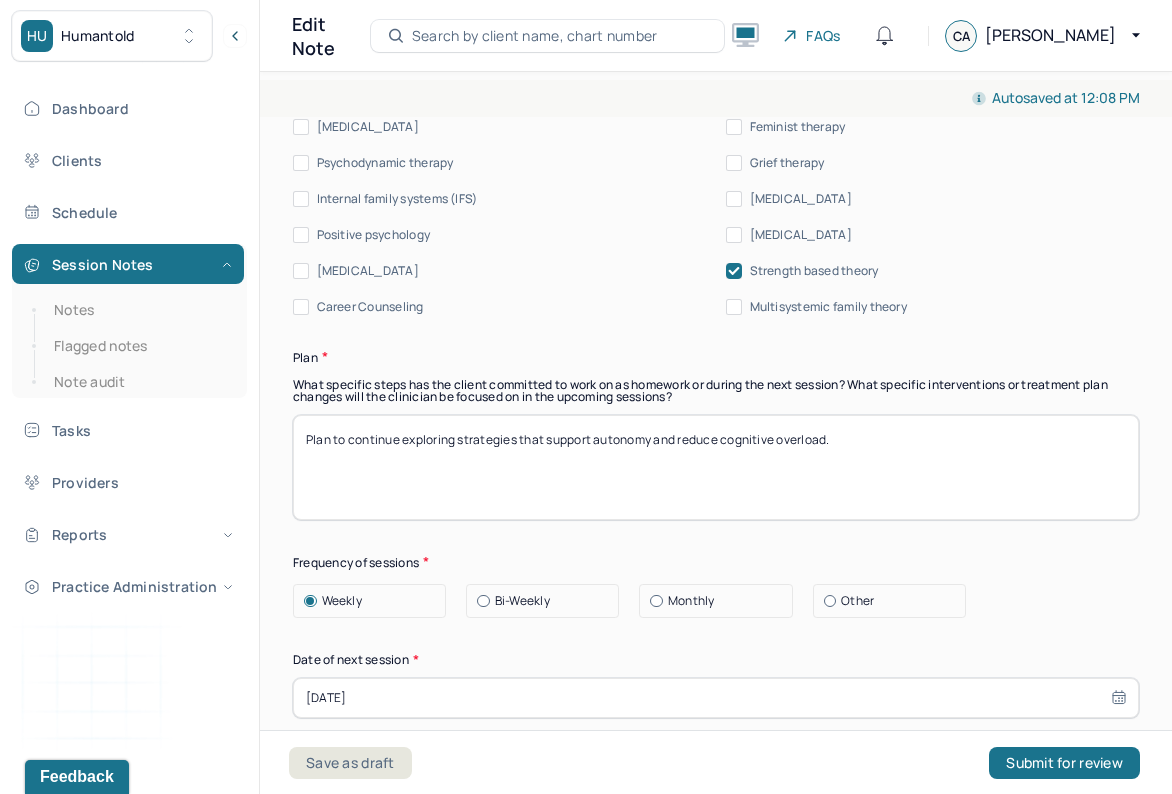 click on "Plan to" at bounding box center [716, 467] 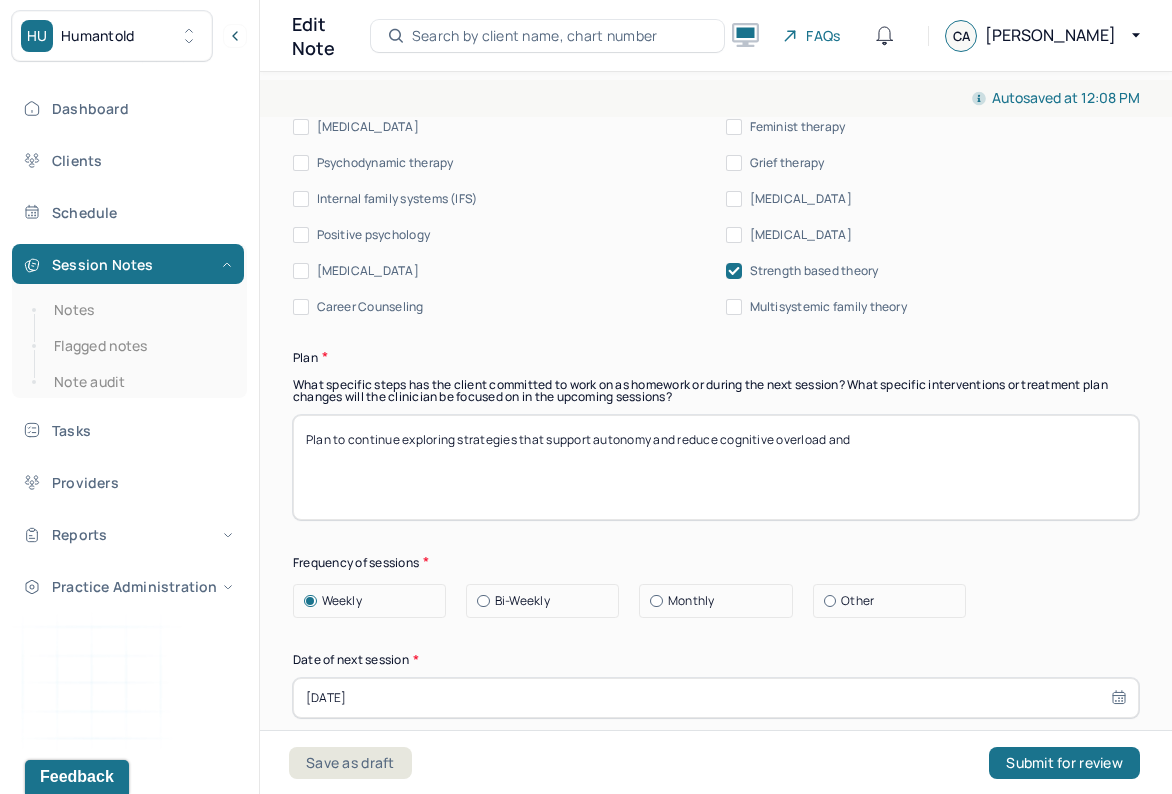 paste on "Monitor for sustainability of new routines and impact on overall wellbeing." 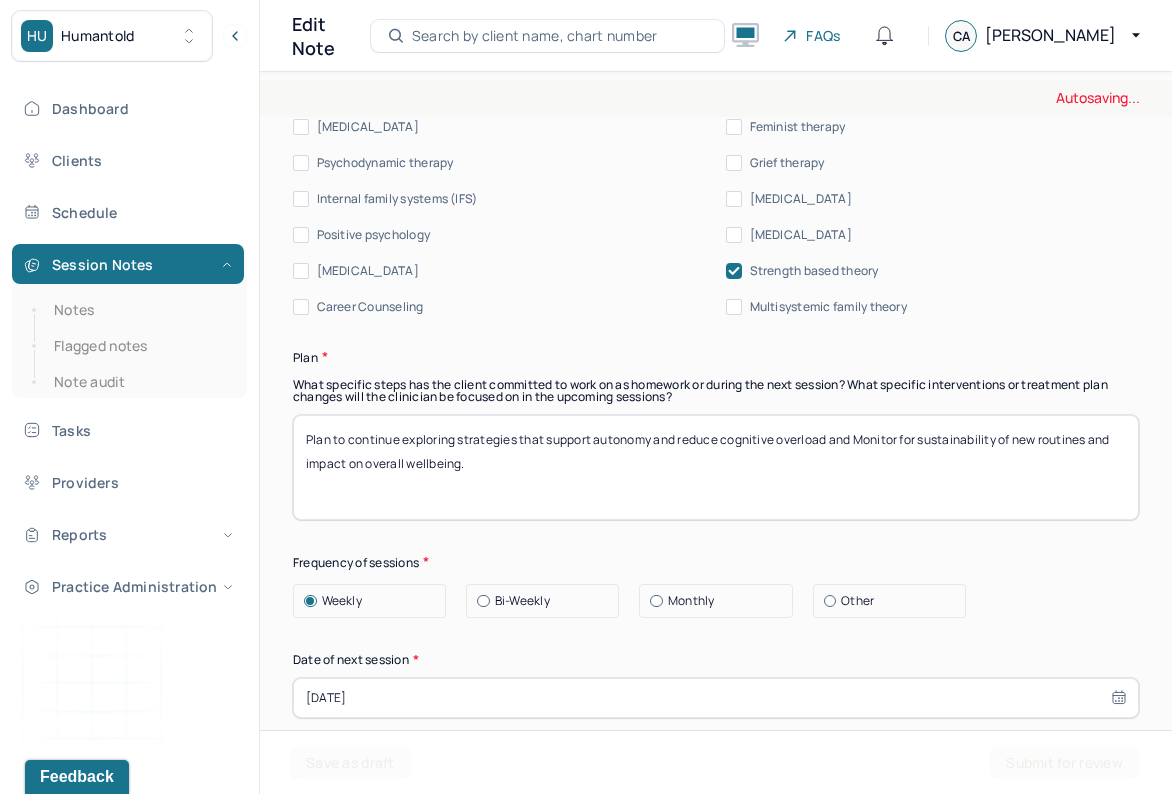 click on "Plan to continue exploring strategies that support autonomy and reduce cognitive overload and" at bounding box center (716, 467) 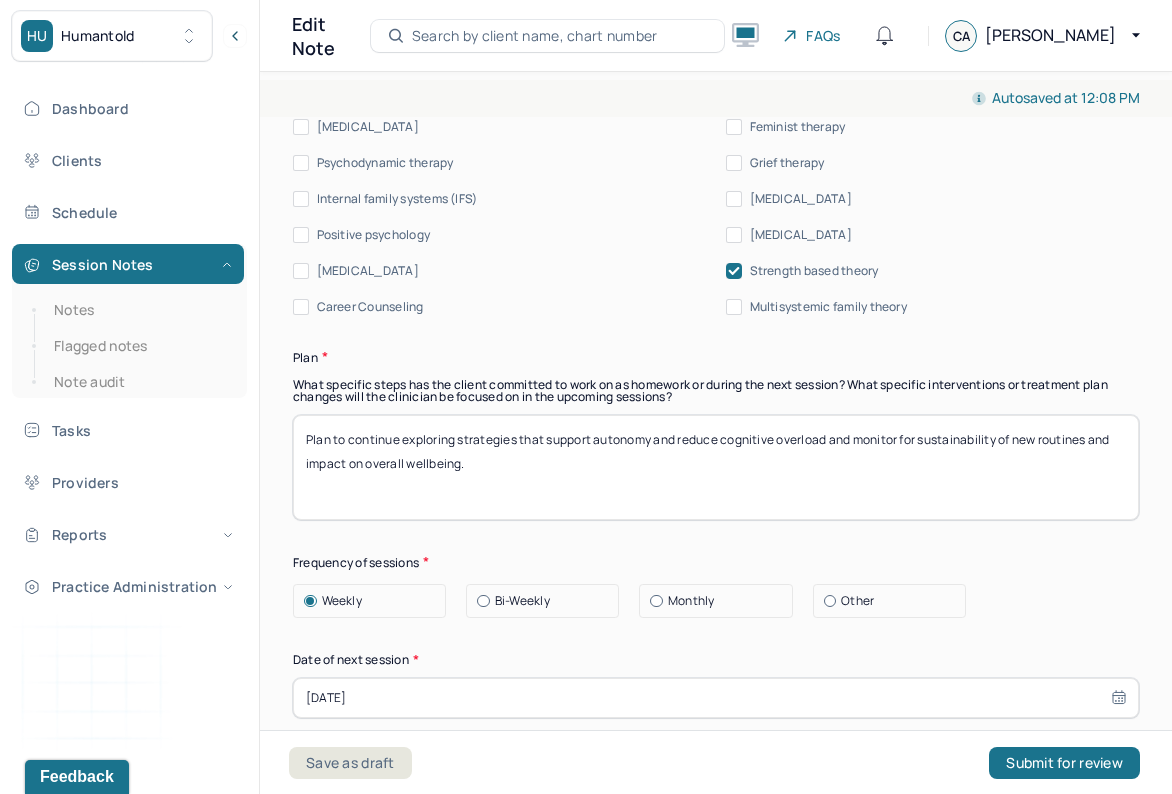 click on "Plan to continue exploring strategies that support autonomy and reduce cognitive overload and Monitor for sustainability of new routines and impact on overall wellbeing." at bounding box center [716, 467] 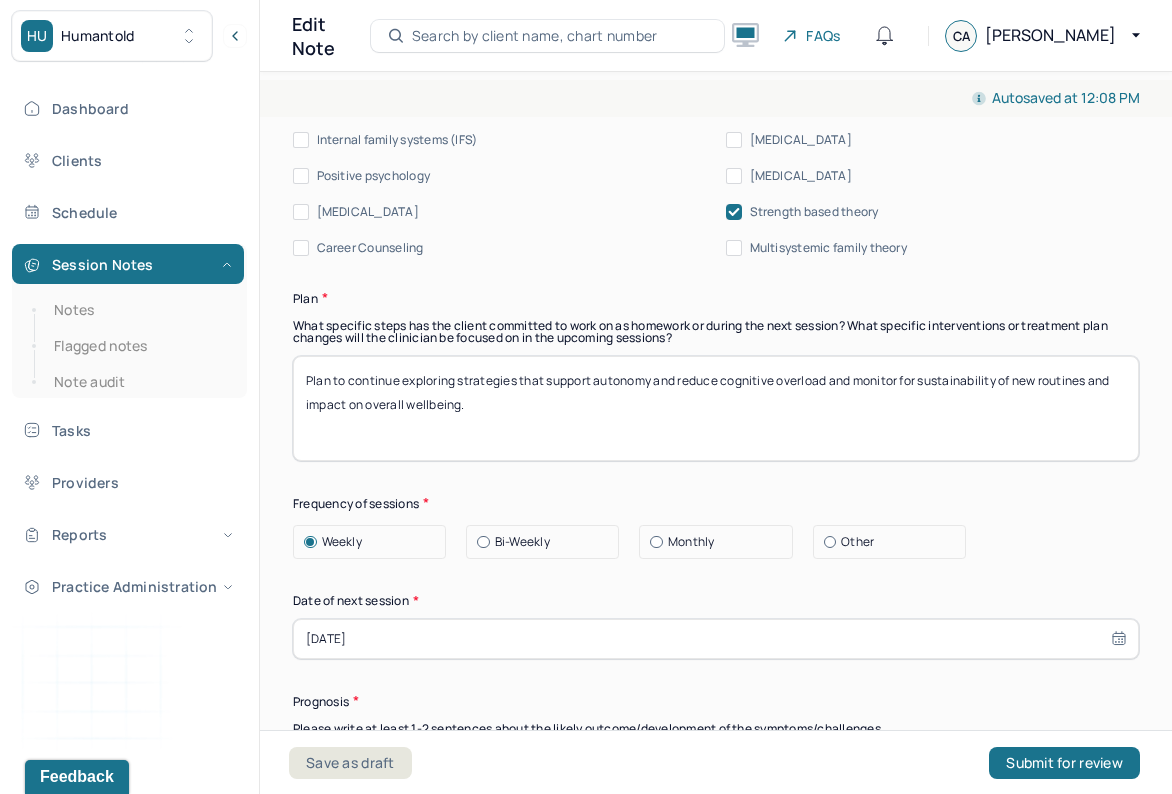 scroll, scrollTop: 2605, scrollLeft: 0, axis: vertical 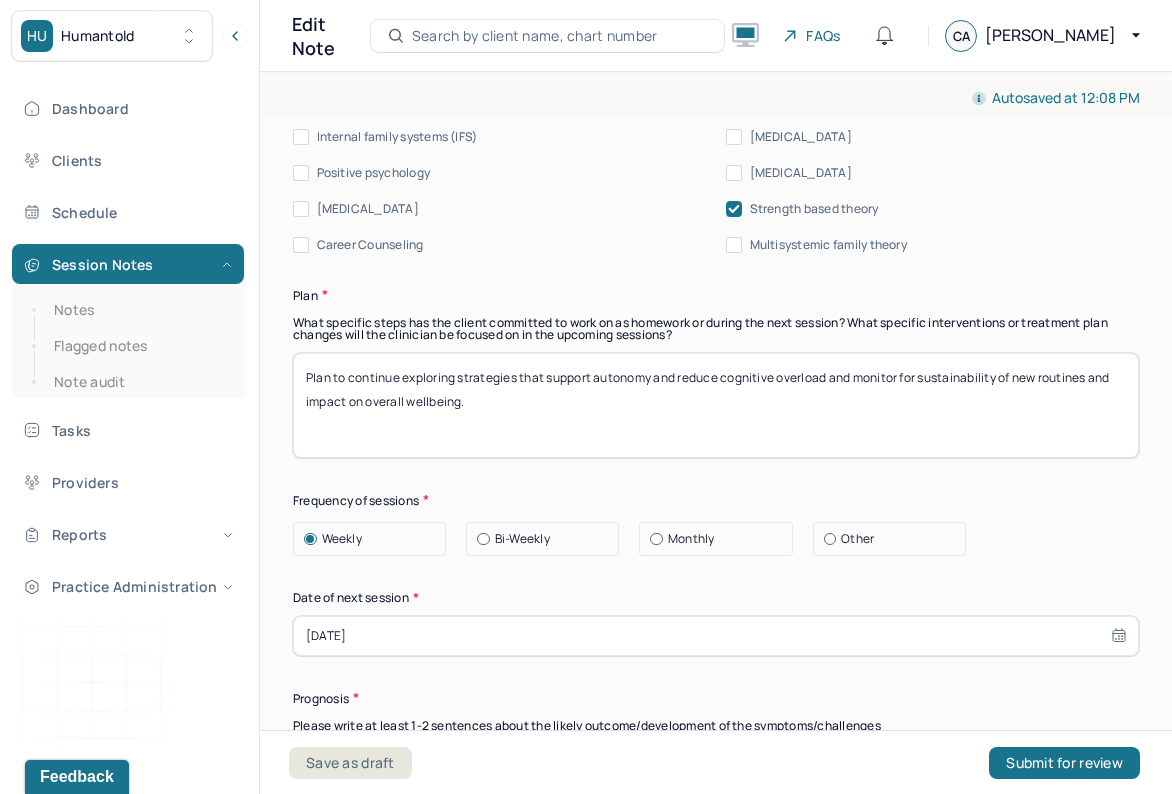 type on "Plan to continue exploring strategies that support autonomy and reduce cognitive overload and monitor for sustainability of new routines and impact on overall wellbeing." 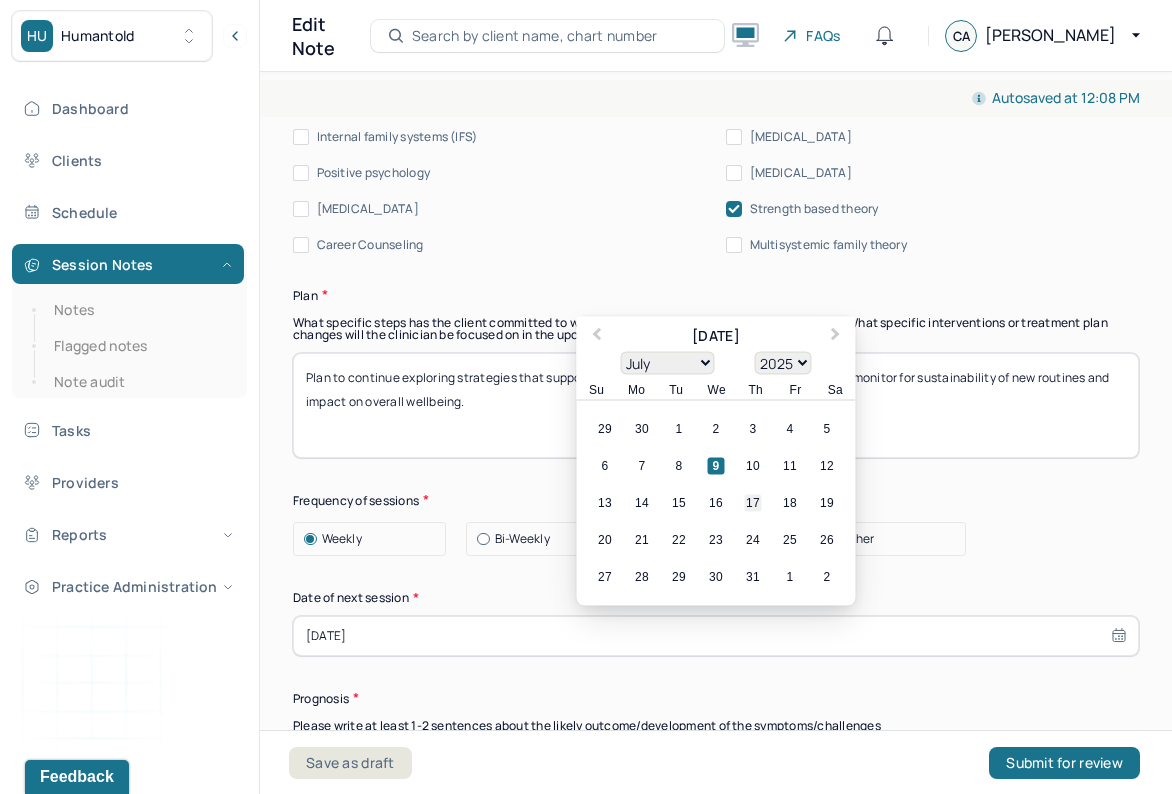 click on "17" at bounding box center [753, 502] 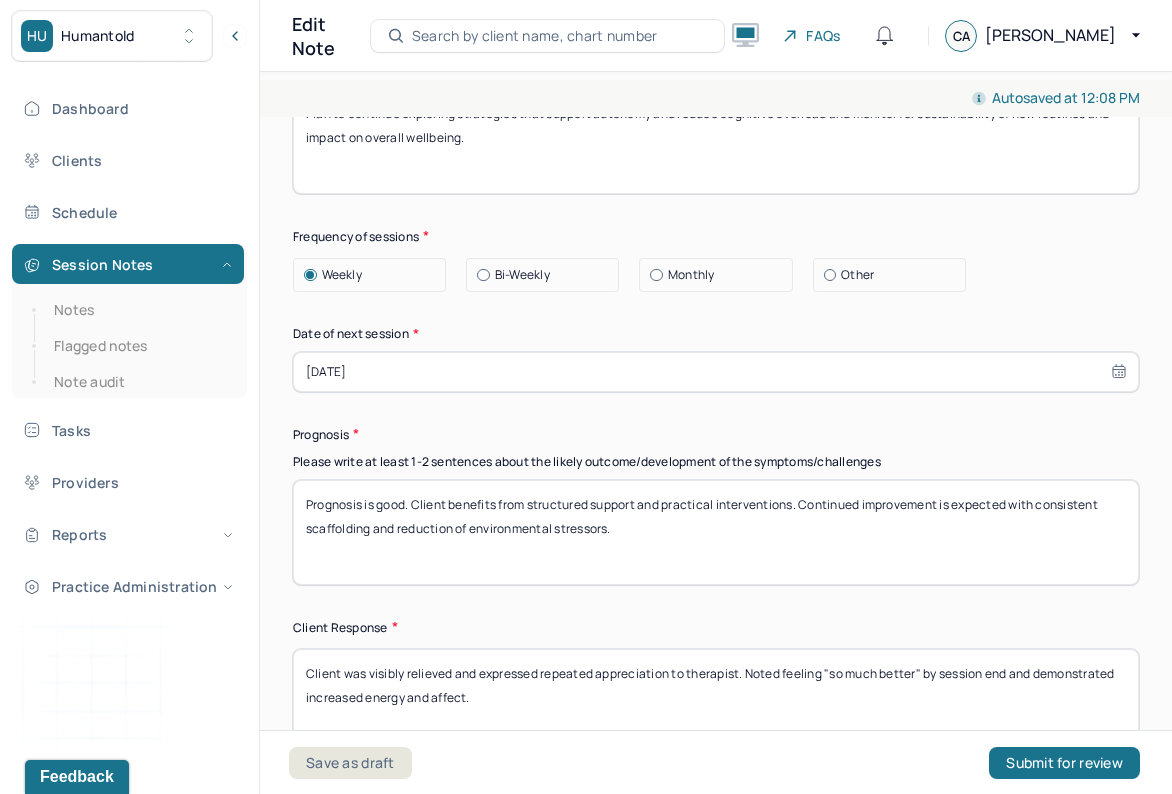 scroll, scrollTop: 2878, scrollLeft: 0, axis: vertical 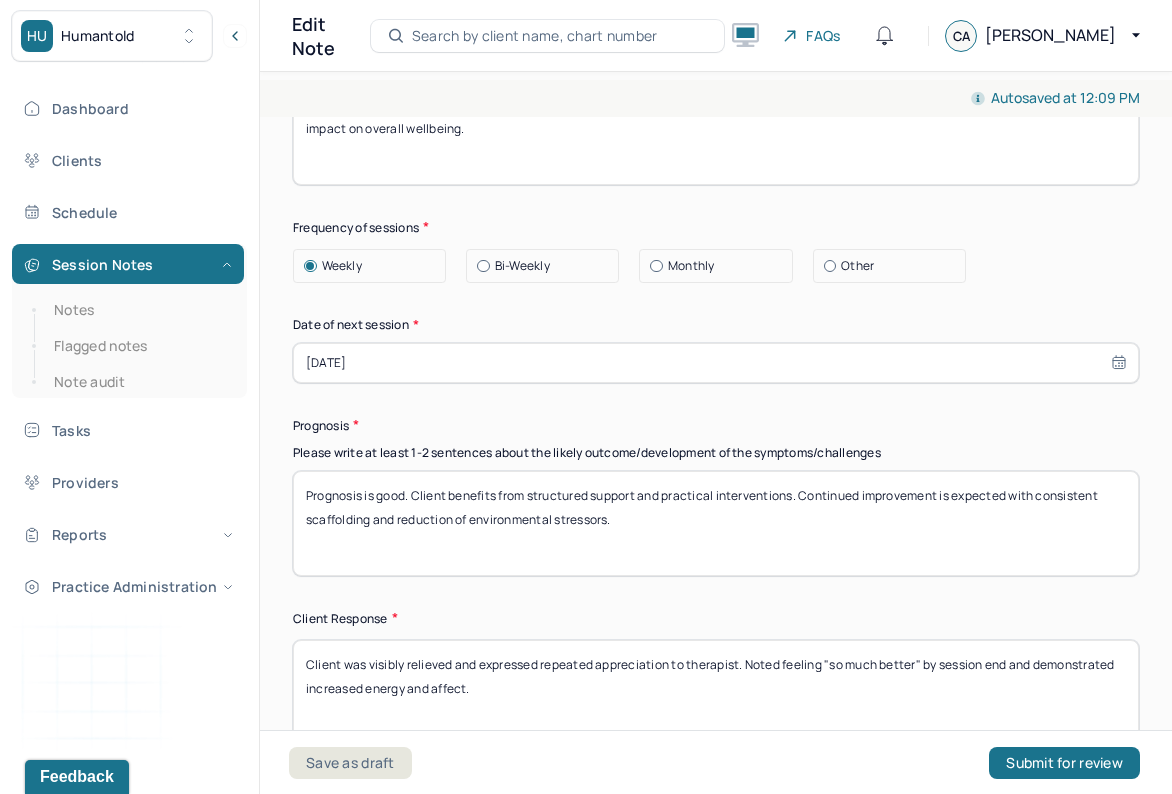drag, startPoint x: 414, startPoint y: 514, endPoint x: 368, endPoint y: 515, distance: 46.010868 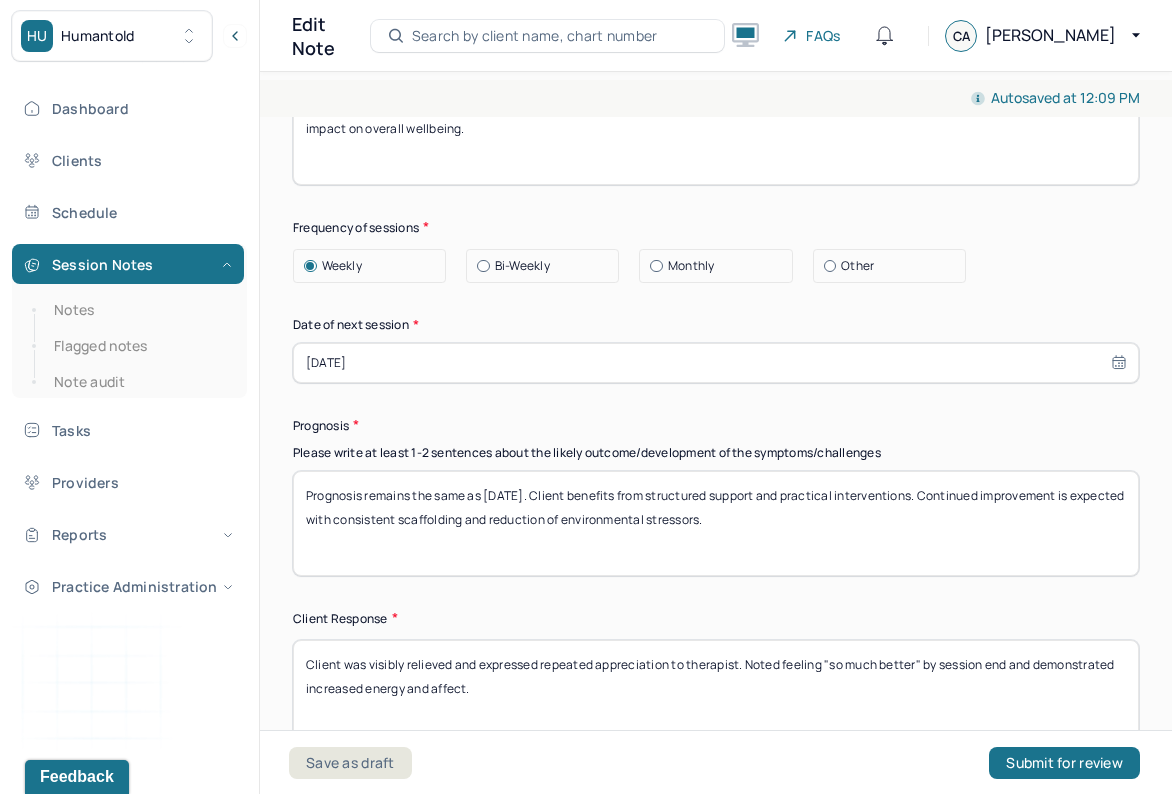 drag, startPoint x: 780, startPoint y: 534, endPoint x: 546, endPoint y: 507, distance: 235.55254 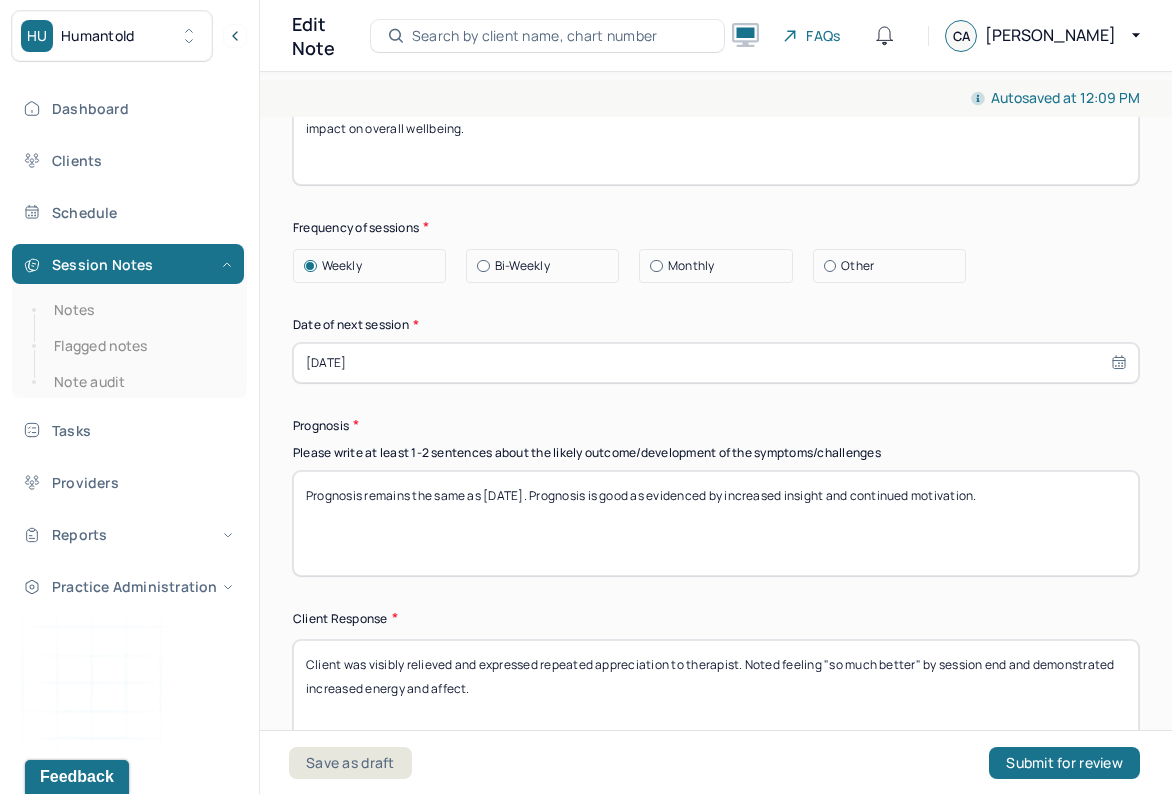 type on "Prognosis remains the same as [DATE]. Prognosis is good as evidenced by increased insight and continued motivation." 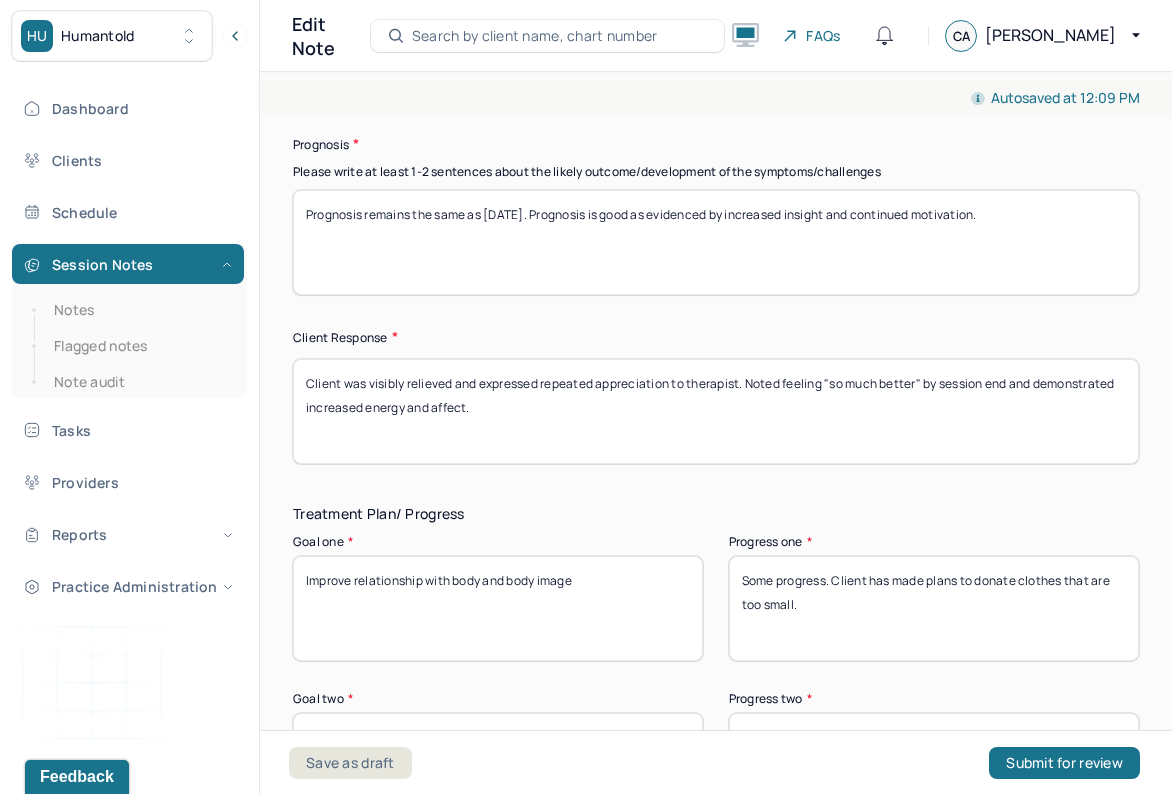 scroll, scrollTop: 3224, scrollLeft: 0, axis: vertical 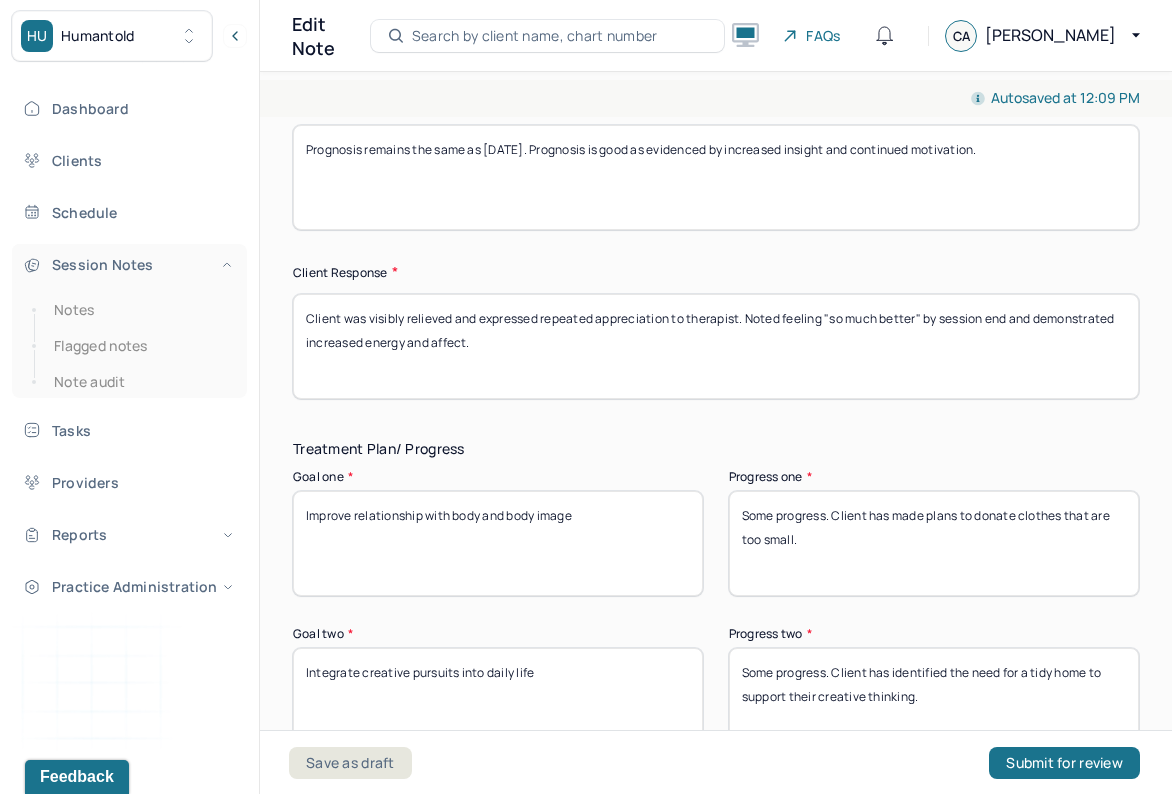 drag, startPoint x: 506, startPoint y: 376, endPoint x: 214, endPoint y: 253, distance: 316.84854 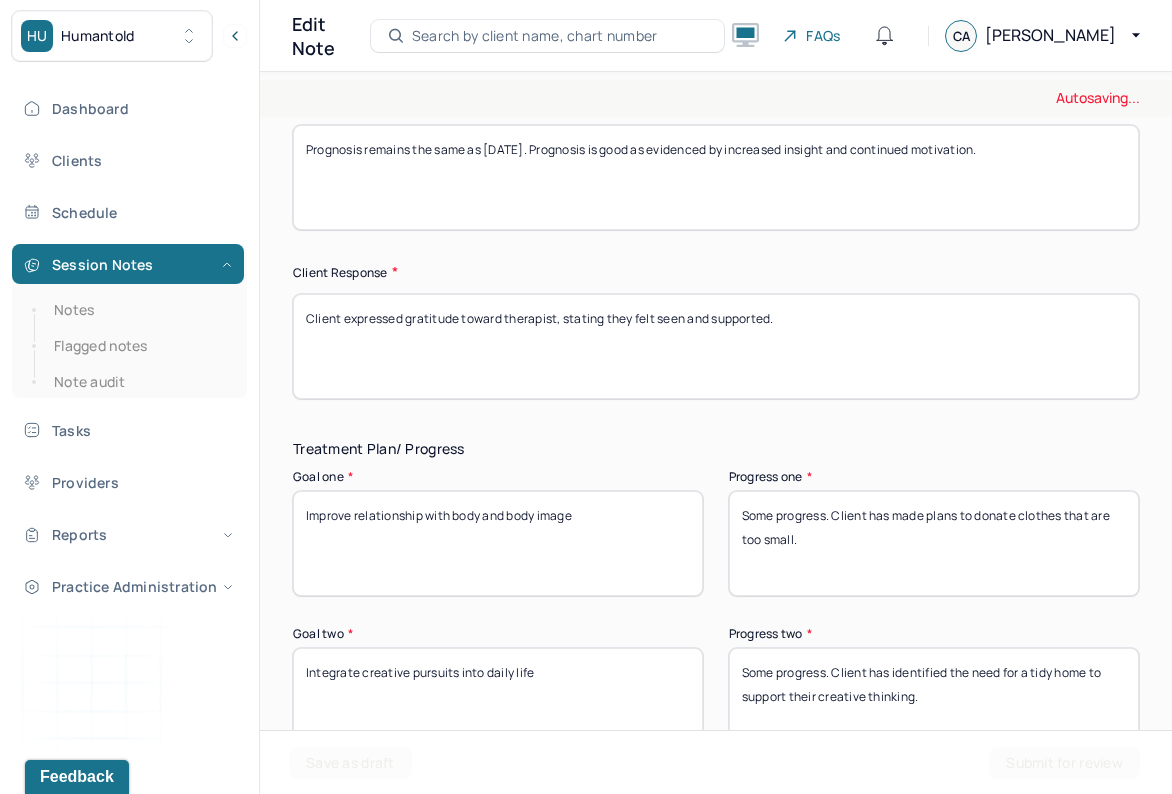 type on "Client expressed gratitude toward therapist, stating they felt seen and supported." 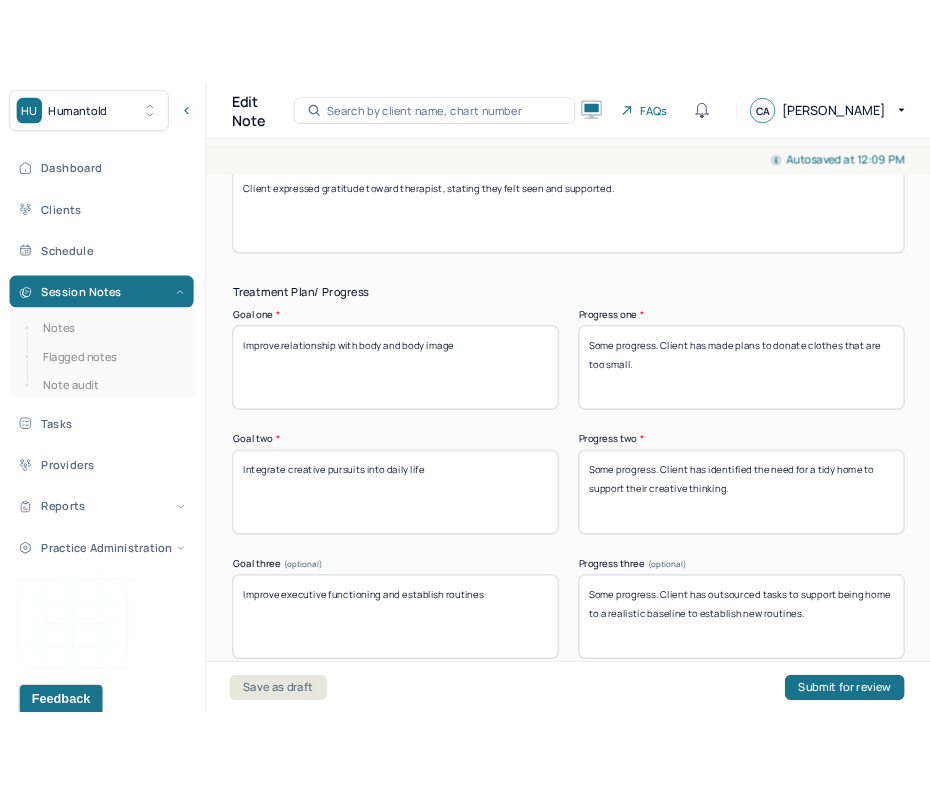 scroll, scrollTop: 3496, scrollLeft: 0, axis: vertical 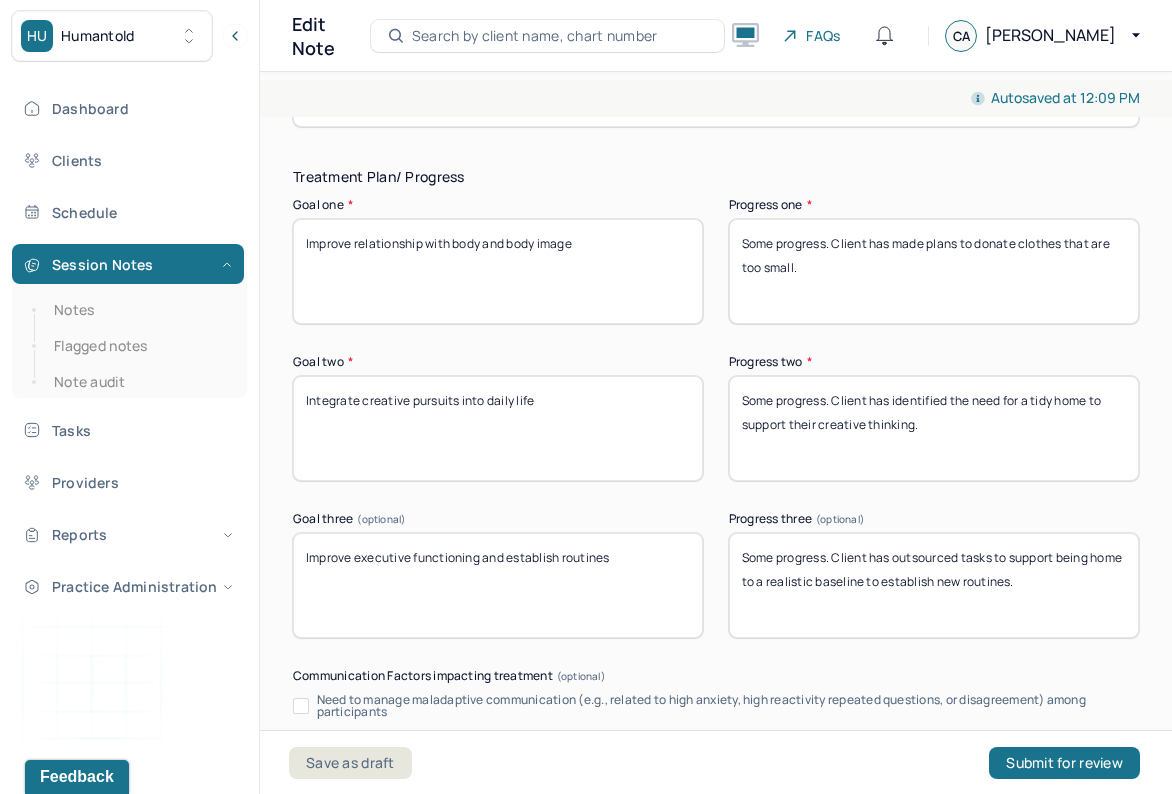 drag, startPoint x: 831, startPoint y: 289, endPoint x: 832, endPoint y: 257, distance: 32.01562 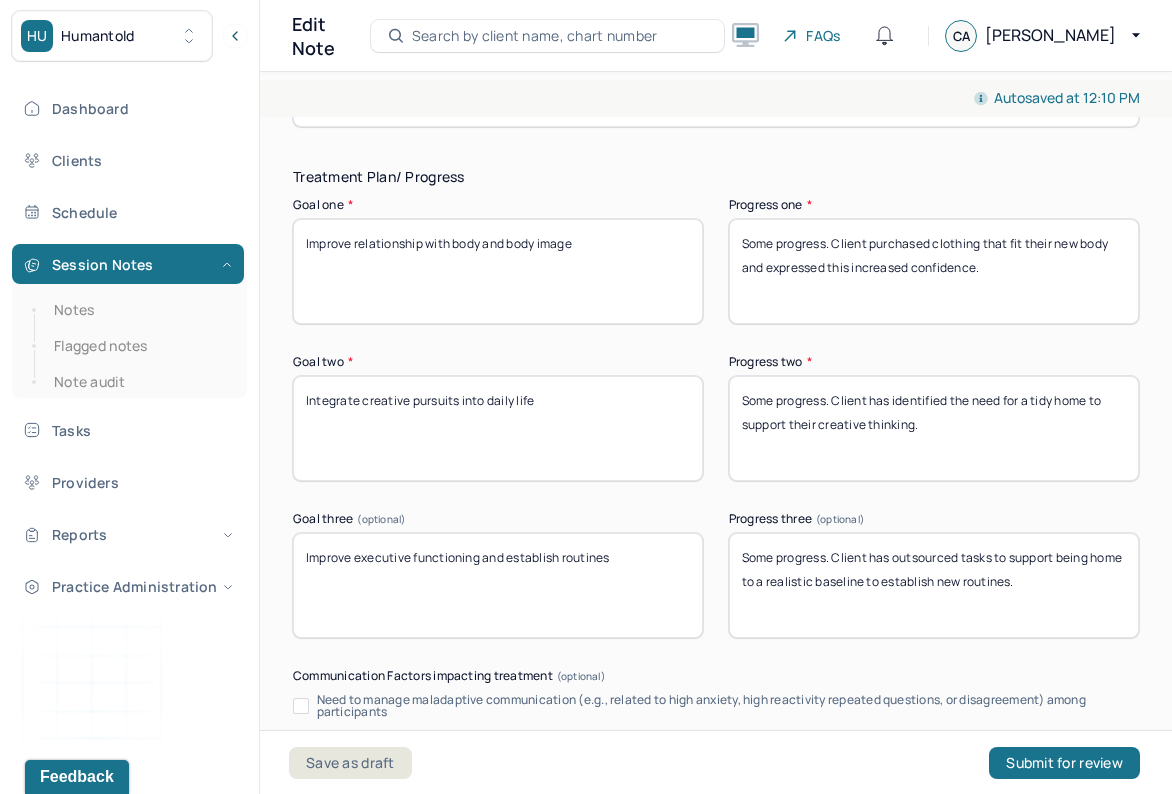 type on "Some progress. Client purchased clothing that fit their new body and expressed this increased confidence." 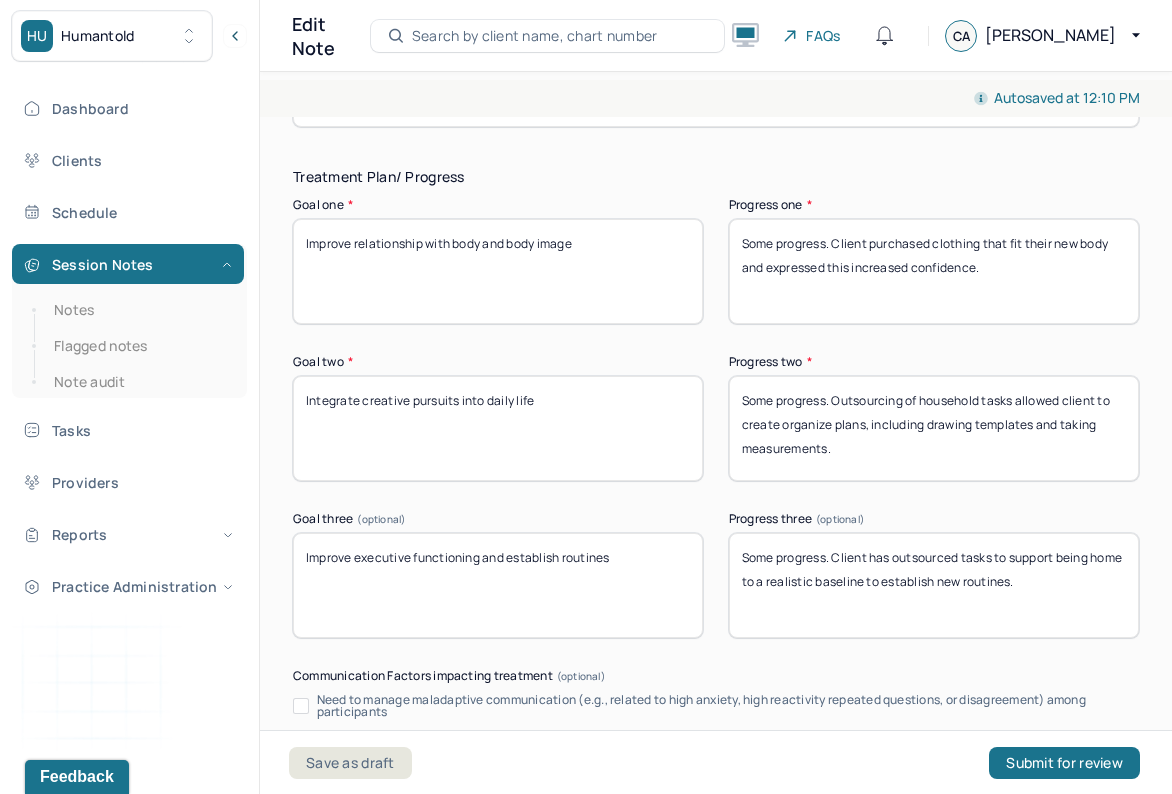 type on "Some progress. Outsourcing of household tasks allowed client to create organize plans, including drawing templates and taking measurements." 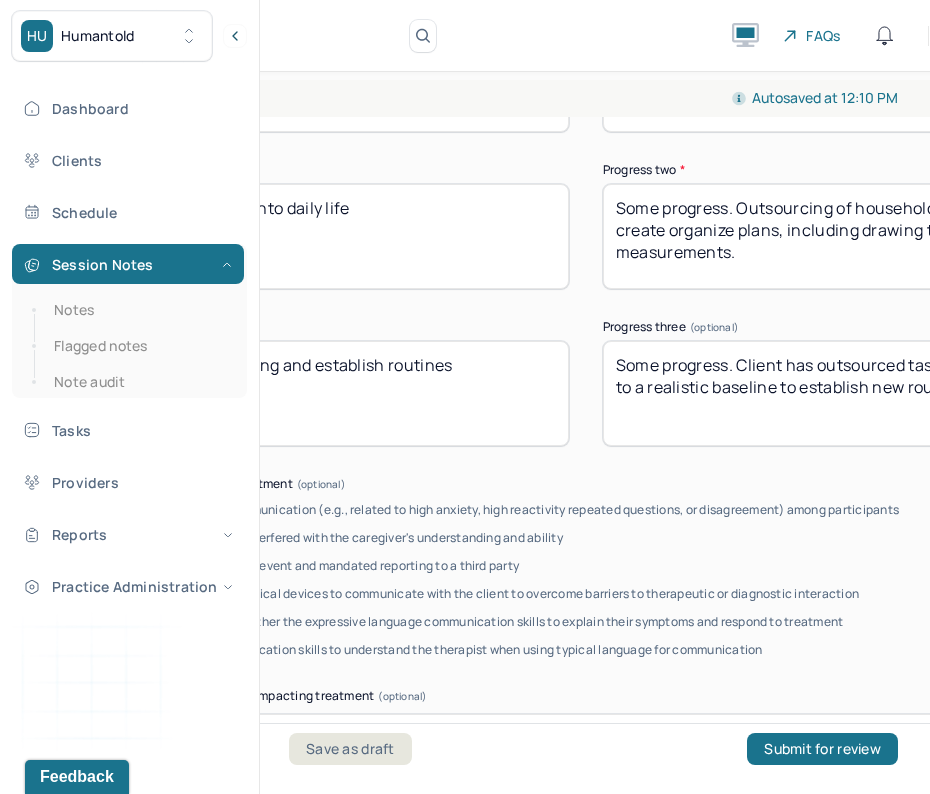click on "HU Humantold       Dashboard Clients Schedule Session Notes Notes Flagged notes Note audit Tasks Providers Reports Practice Administration CA [PERSON_NAME] auditor,provider   Logout Edit Note   Search by client name, chart number     FAQs     CA [PERSON_NAME] at 12:10 PM Appointment Details     Client name [PERSON_NAME] Date of service [DATE] Time 11:30am - 12:30pm Duration 1hr Appointment type individual therapy Provider name [PERSON_NAME] Modifier 1 95 Telemedicine Note type Individual soap note Appointment Details     Client name [PERSON_NAME] Date of service [DATE] Time 11:30am - 12:30pm Duration 1hr Appointment type individual therapy Provider name [PERSON_NAME] Modifier 1 95 Telemedicine Note type Individual soap note   Load previous session note   Instructions The fields marked with an asterisk ( * ) are required before you can submit your notes. Appointment location * Teletherapy Client Teletherapy Location Home Office Other Home Office Other * *" at bounding box center [586, 397] 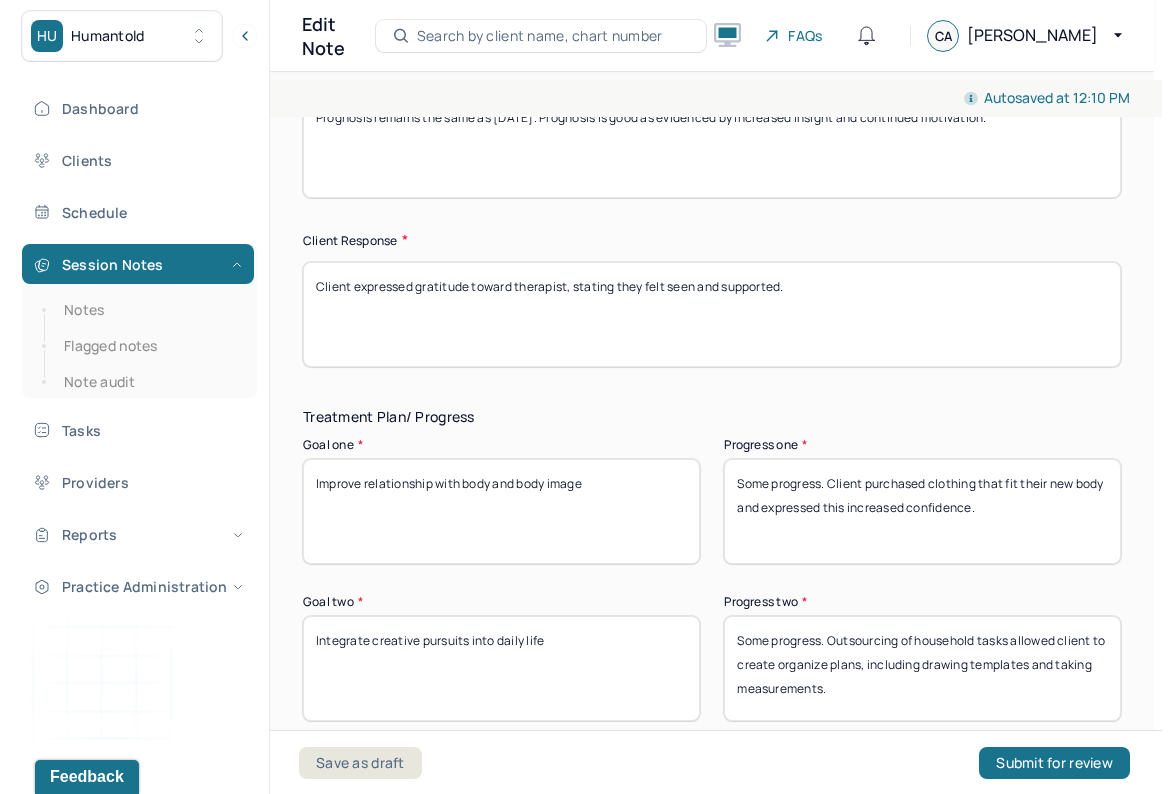 scroll, scrollTop: 3496, scrollLeft: 0, axis: vertical 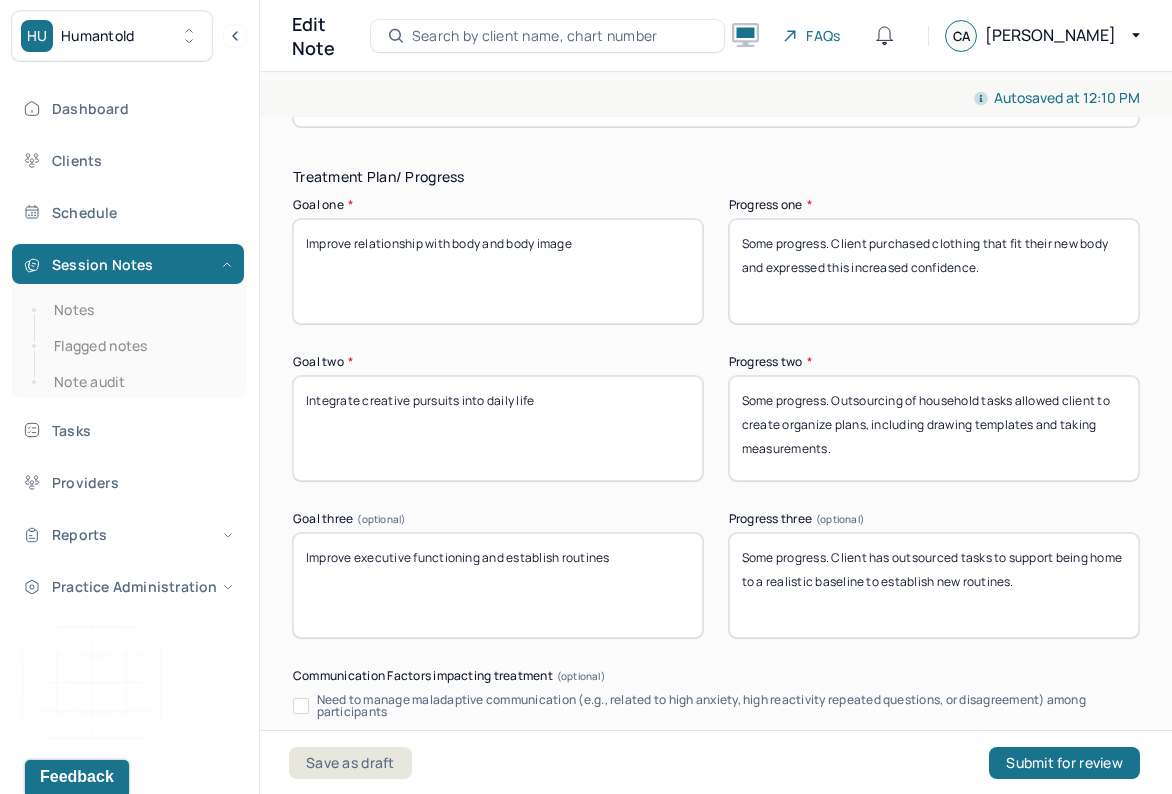 drag, startPoint x: 1060, startPoint y: 607, endPoint x: 874, endPoint y: 580, distance: 187.94946 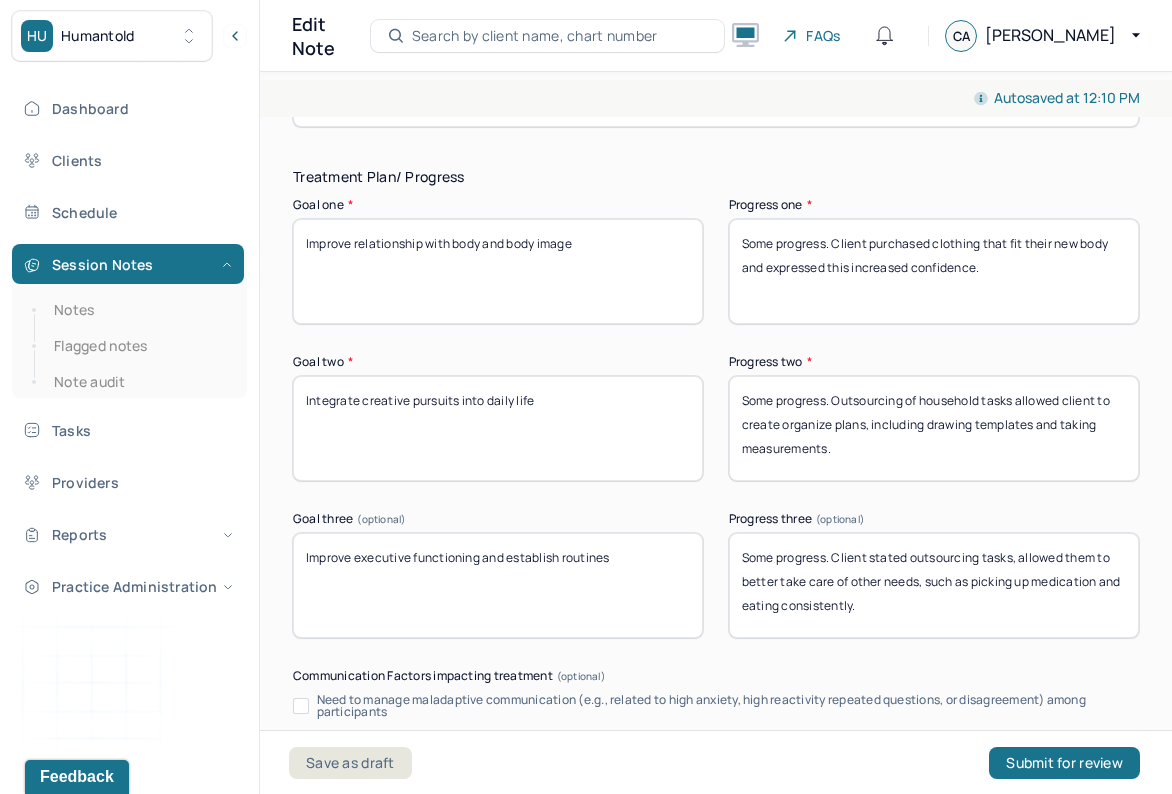 type on "Some progress. Client stated outsourcing tasks, allowed them to better take care of other needs, such as picking up medication and eating consistently." 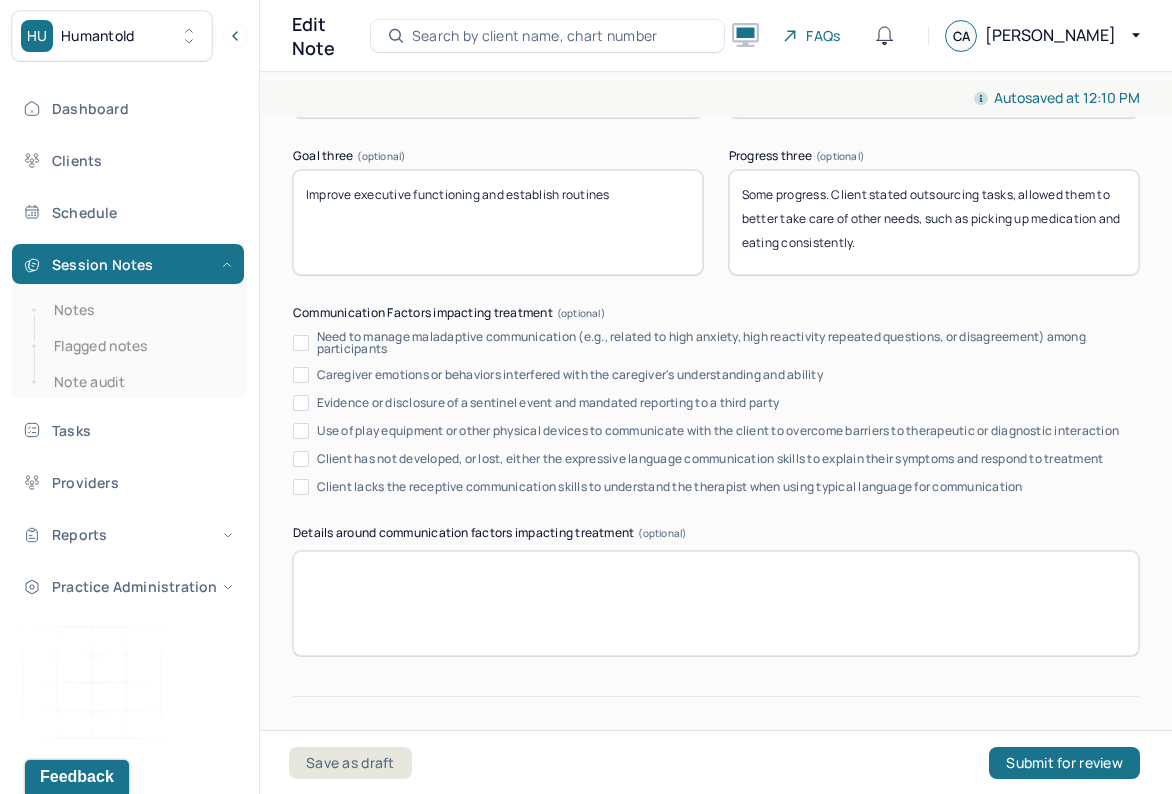 scroll, scrollTop: 3873, scrollLeft: 0, axis: vertical 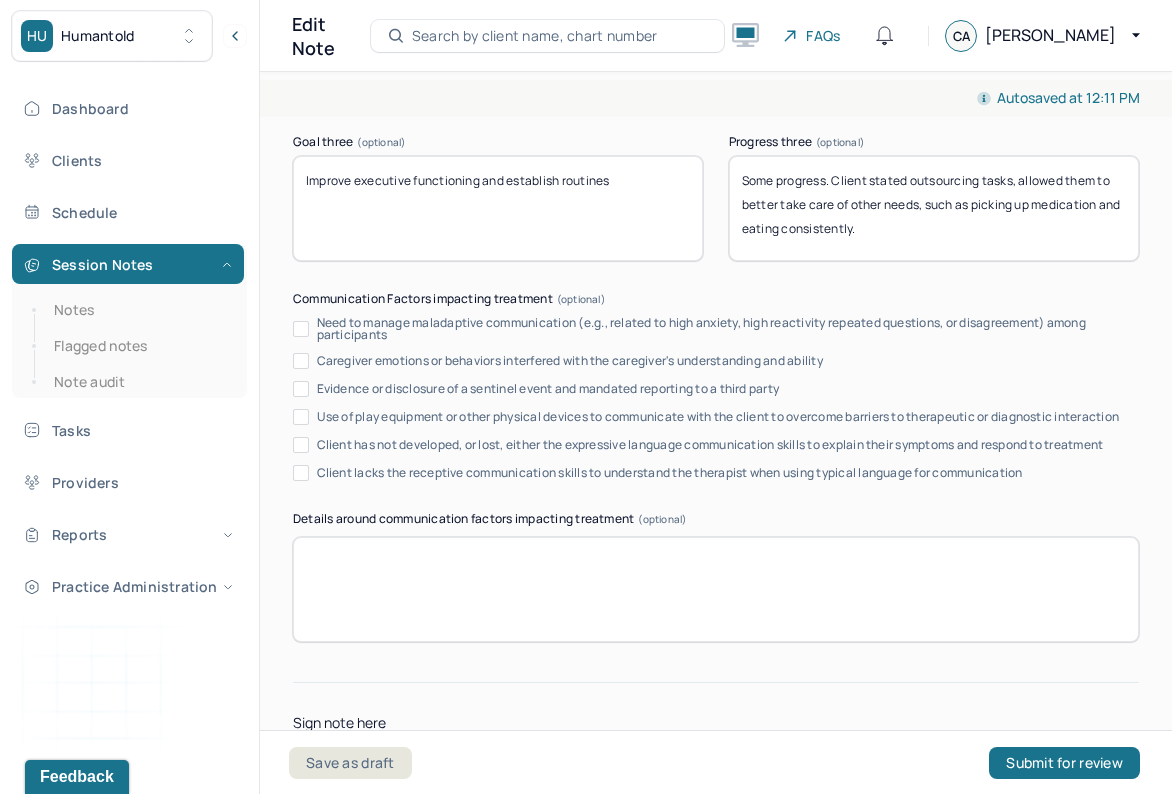 drag, startPoint x: 586, startPoint y: 573, endPoint x: 810, endPoint y: 239, distance: 402.15918 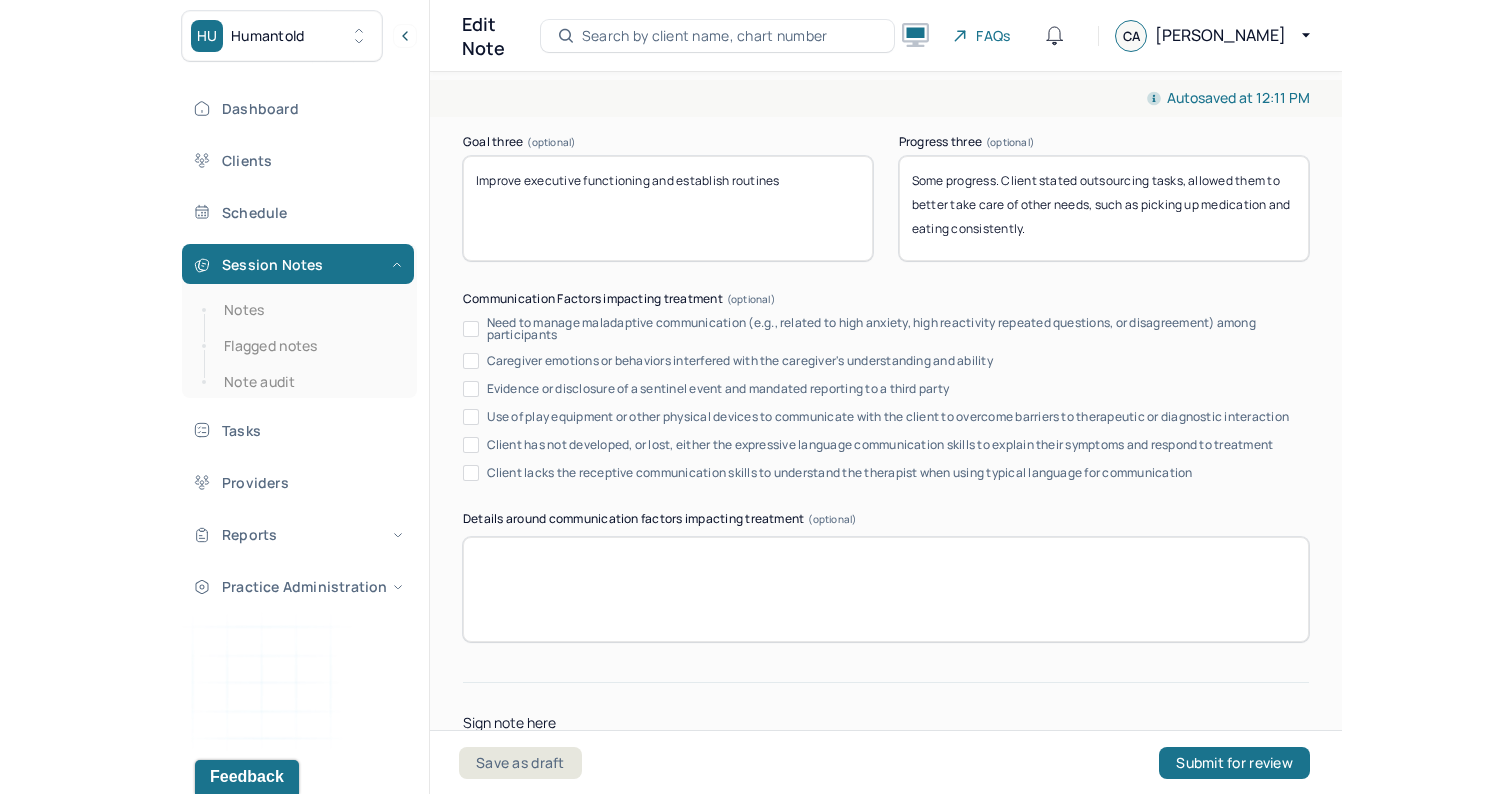 scroll, scrollTop: 4089, scrollLeft: 0, axis: vertical 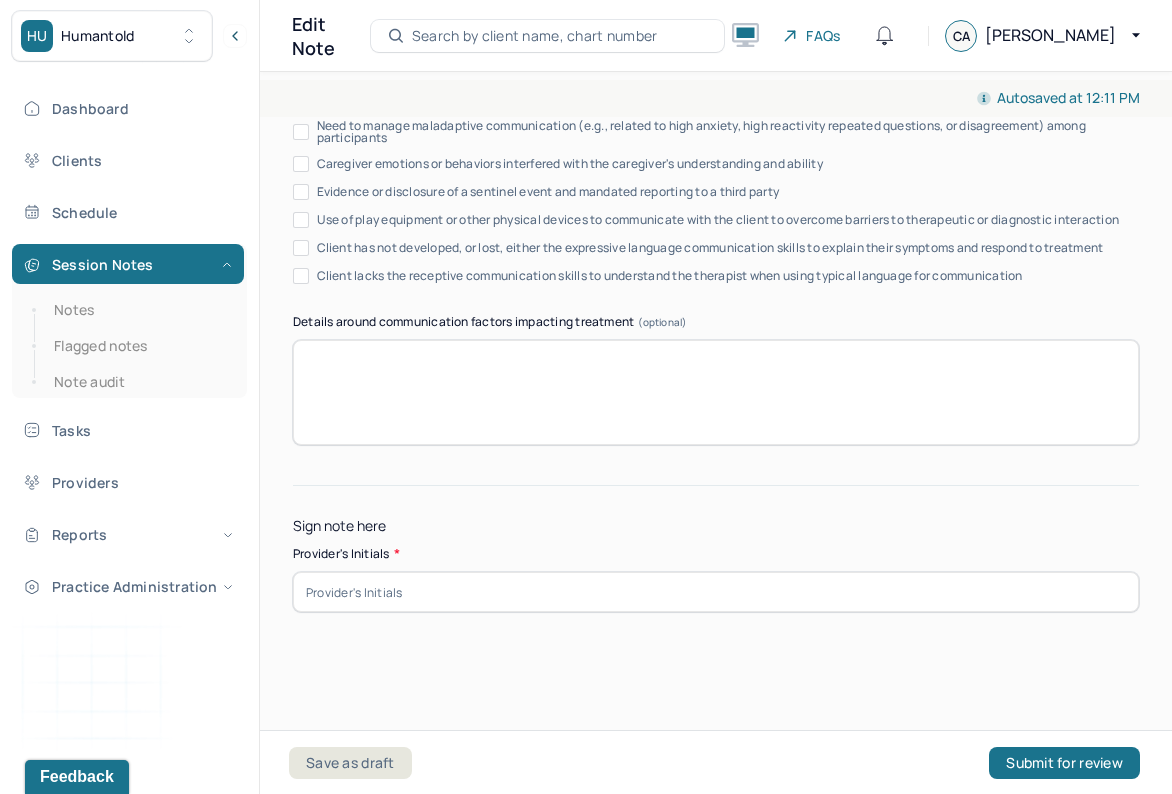 click at bounding box center [716, 592] 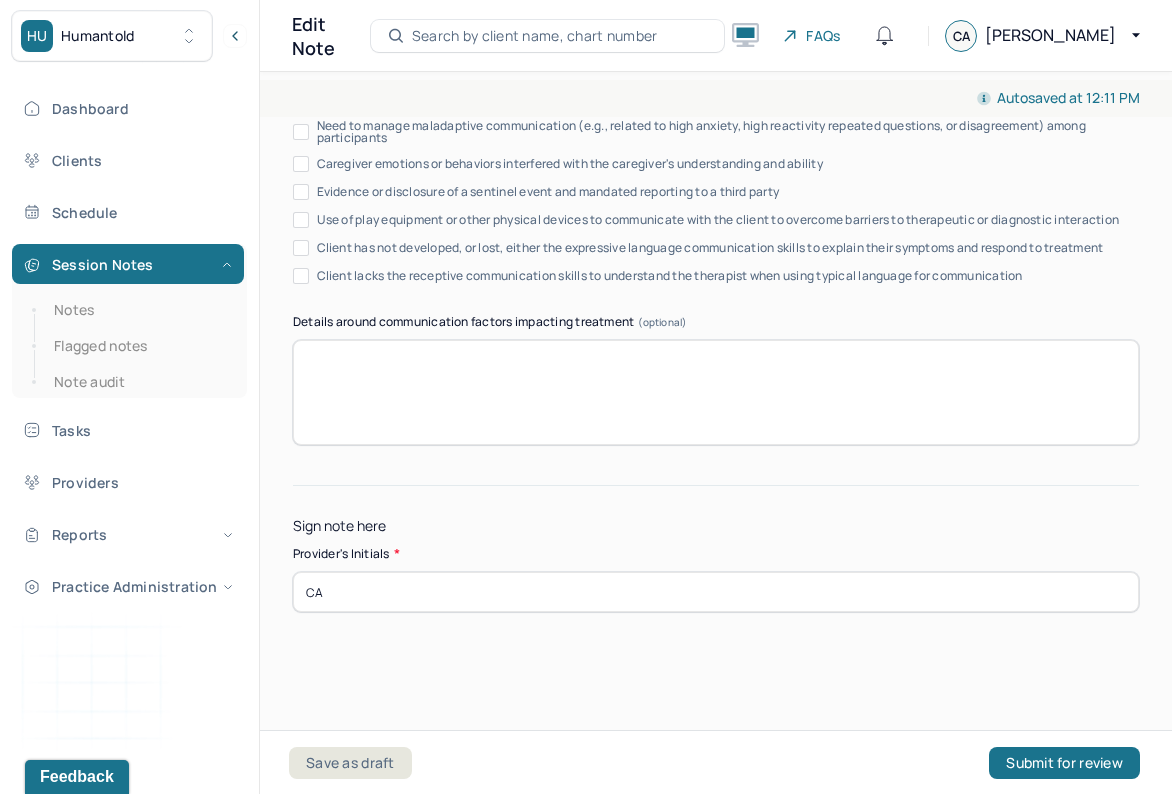 type on "CA" 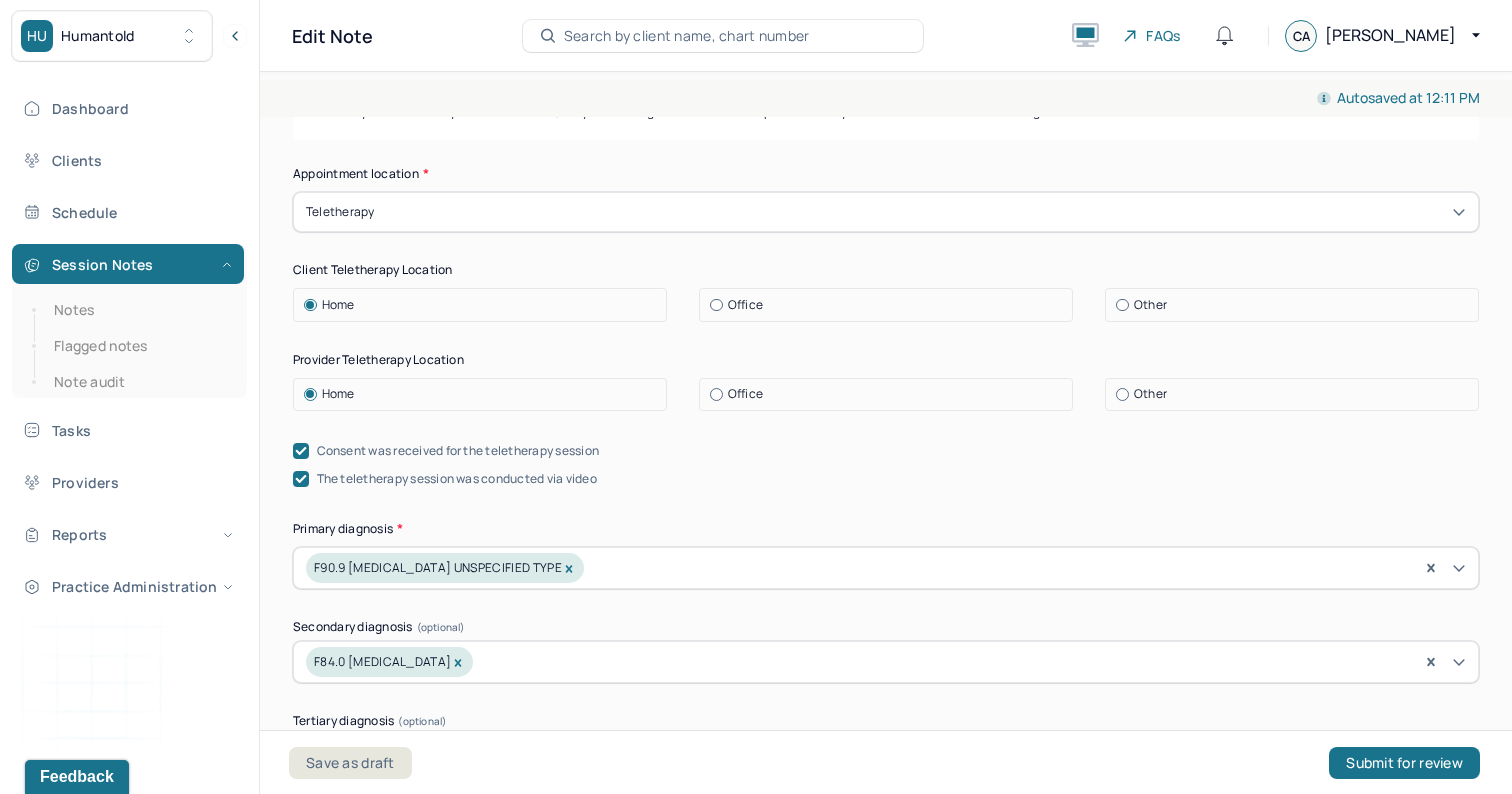 scroll, scrollTop: 0, scrollLeft: 0, axis: both 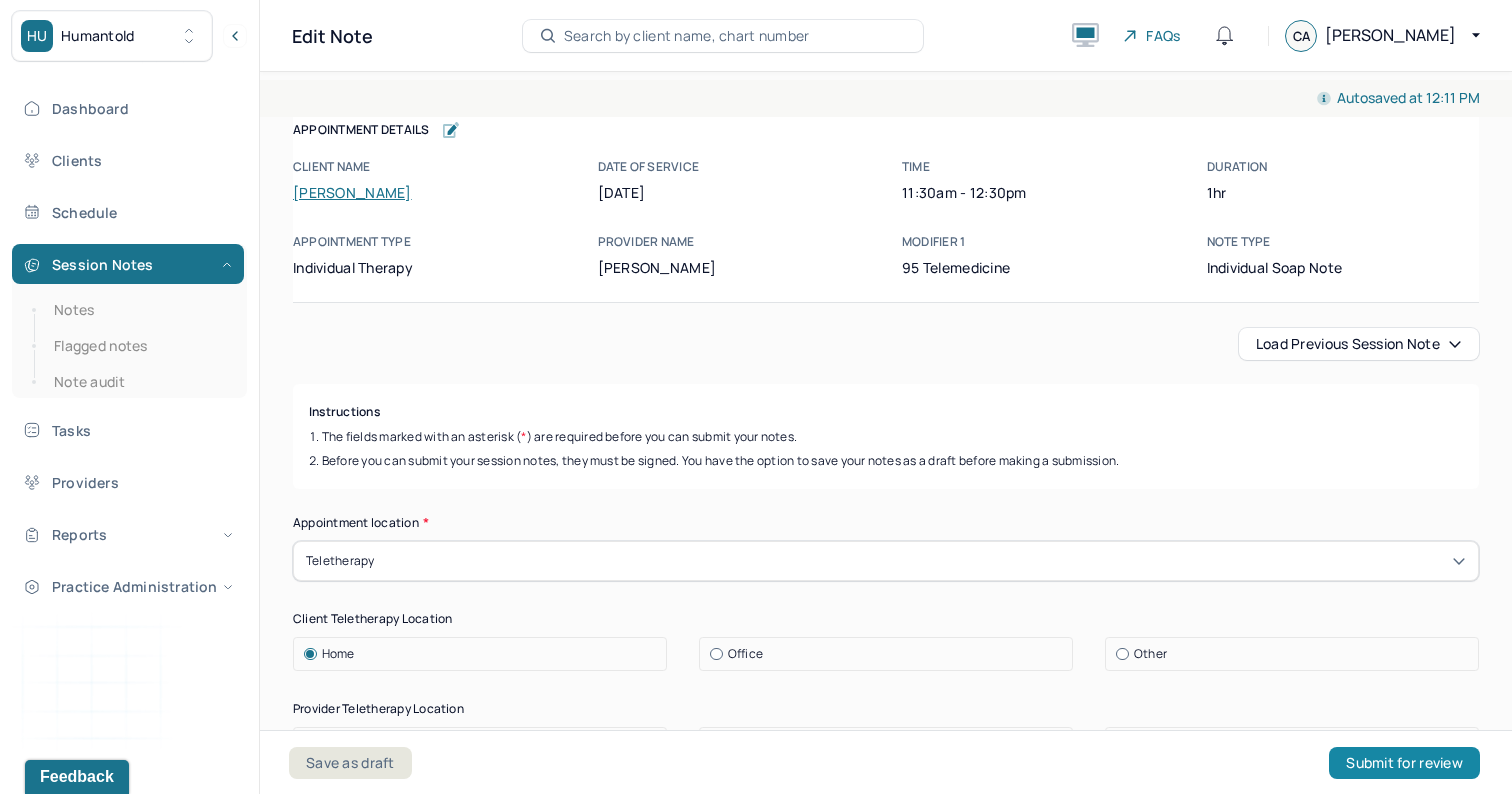 click on "Submit for review" at bounding box center [1404, 763] 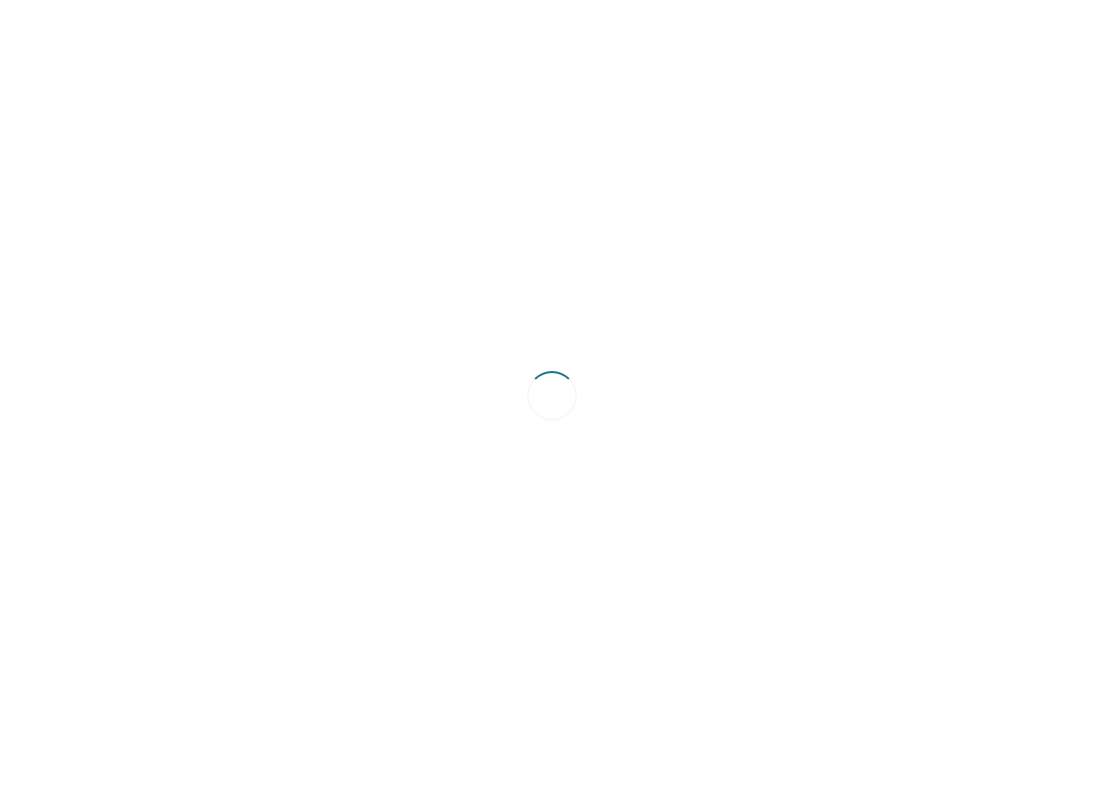 scroll, scrollTop: 0, scrollLeft: 0, axis: both 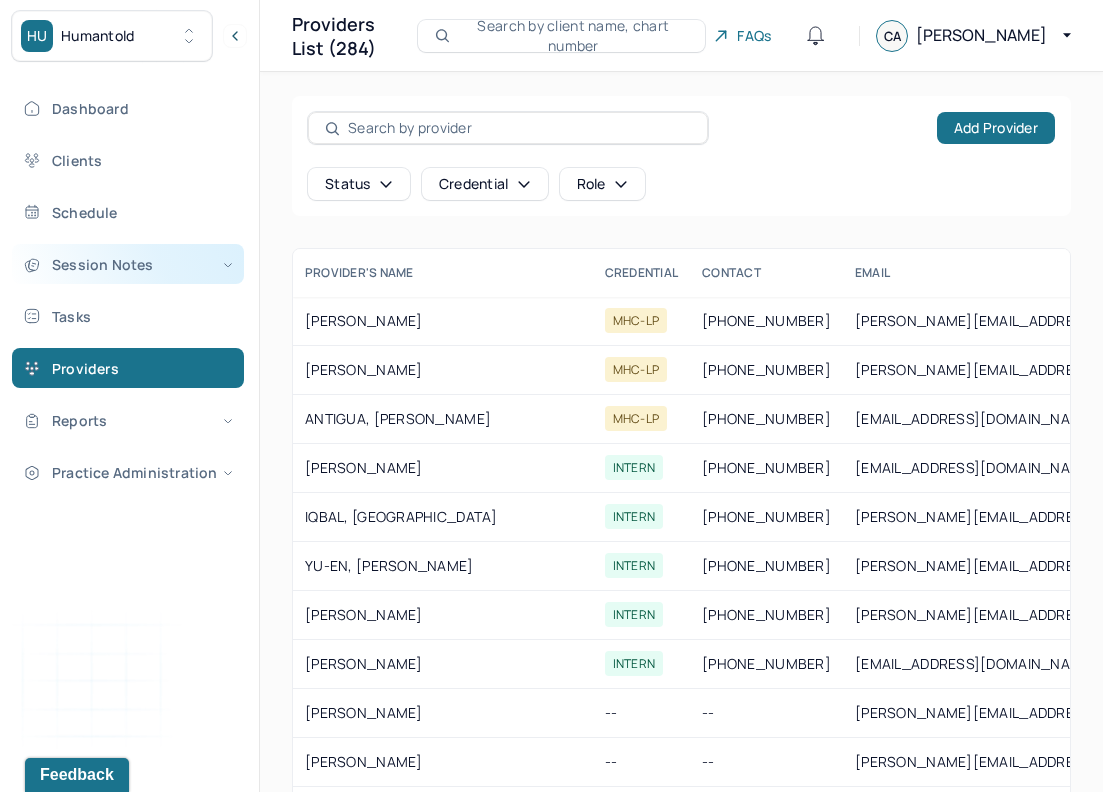 click on "Session Notes" at bounding box center (128, 264) 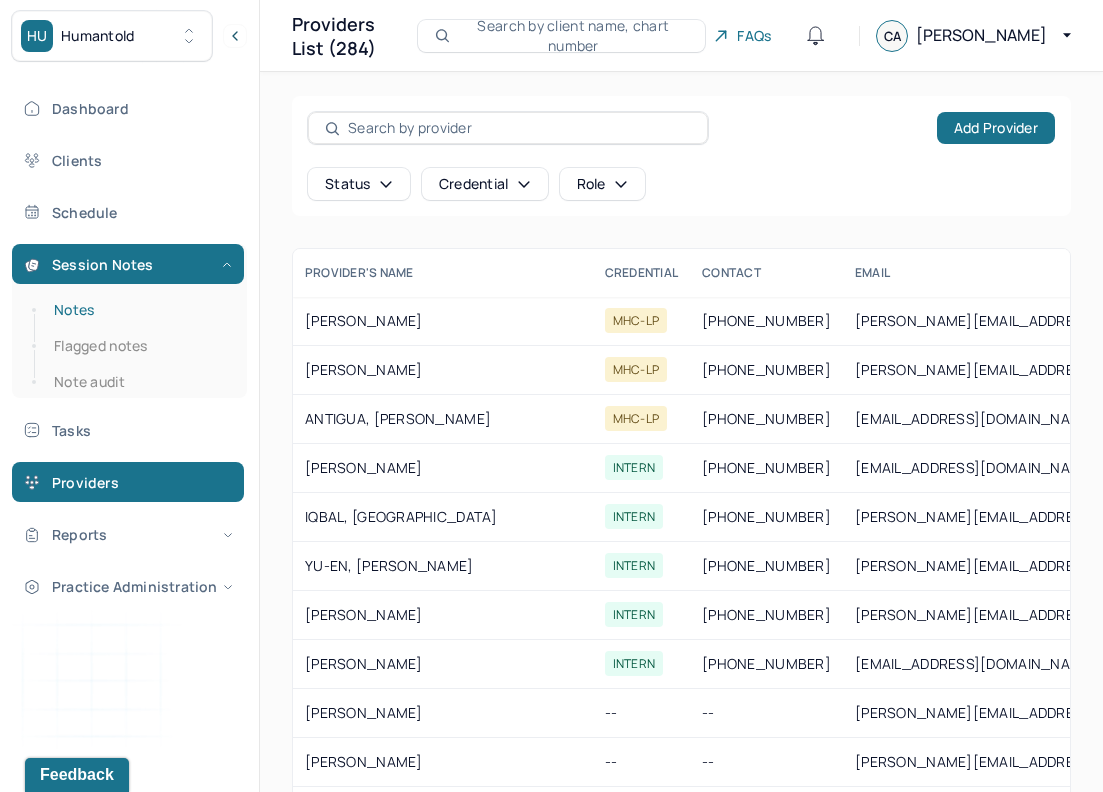 click on "Notes" at bounding box center [139, 310] 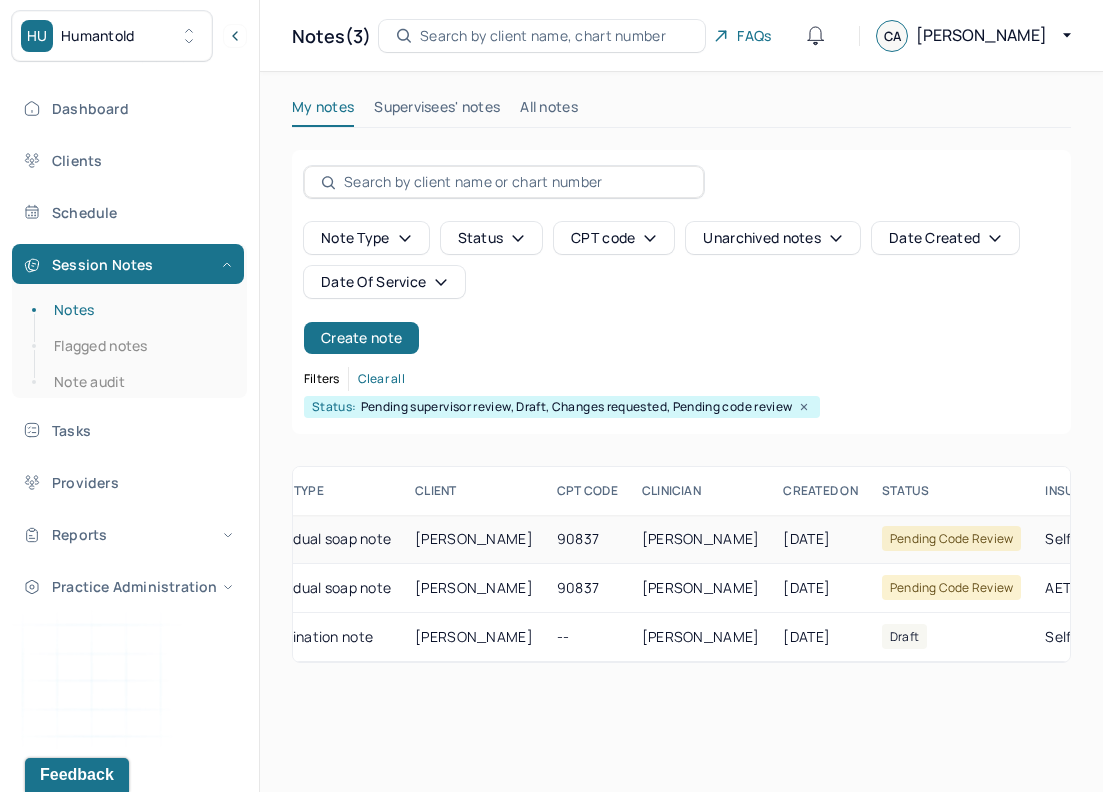 scroll, scrollTop: 0, scrollLeft: 0, axis: both 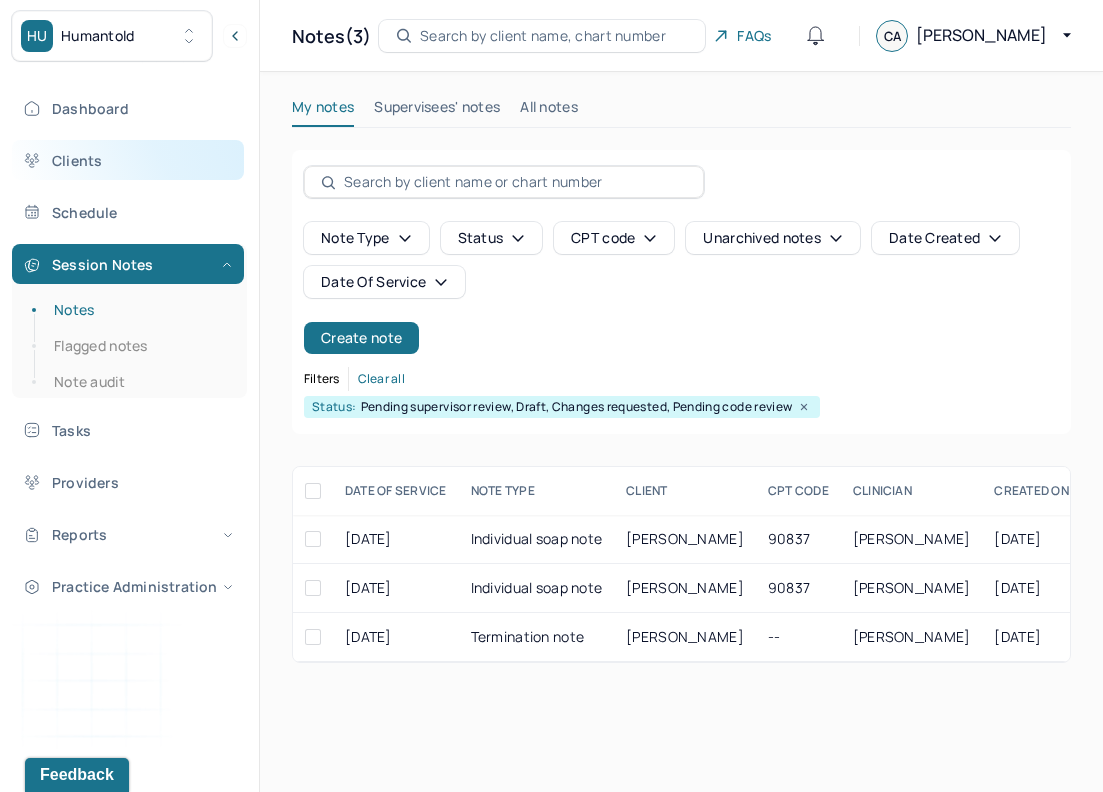 click on "Clients" at bounding box center (128, 160) 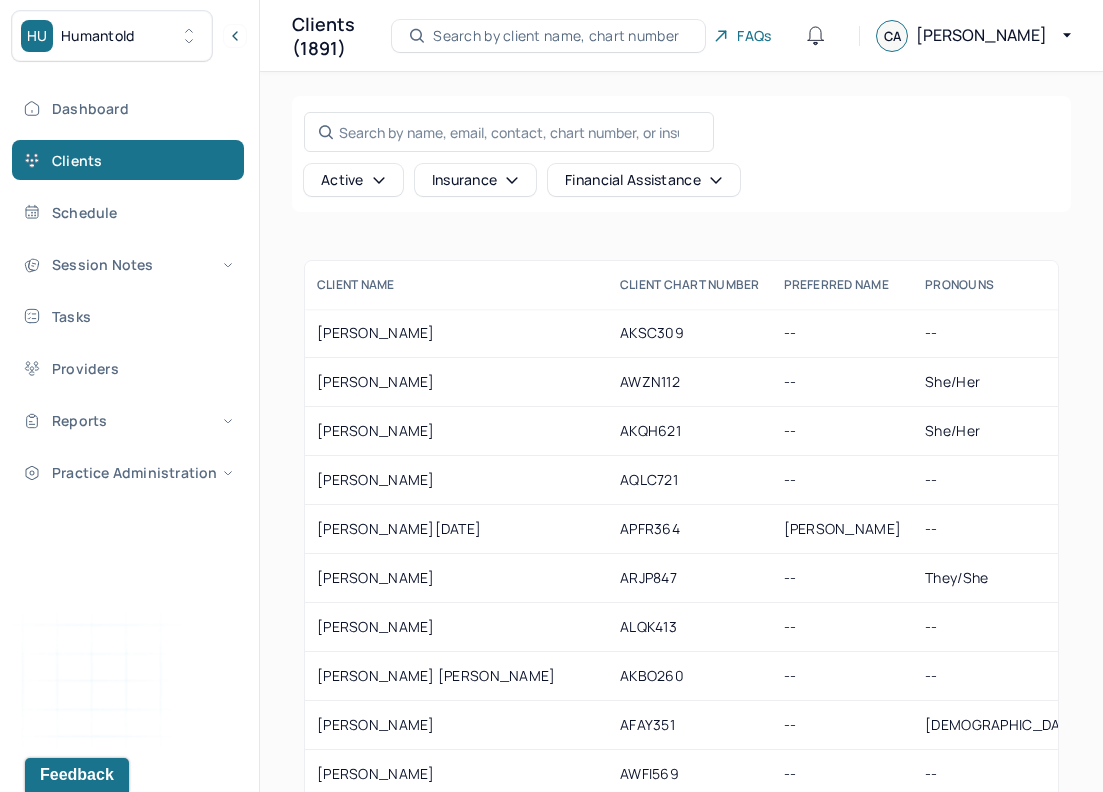click on "Search by client name, chart number" at bounding box center [548, 36] 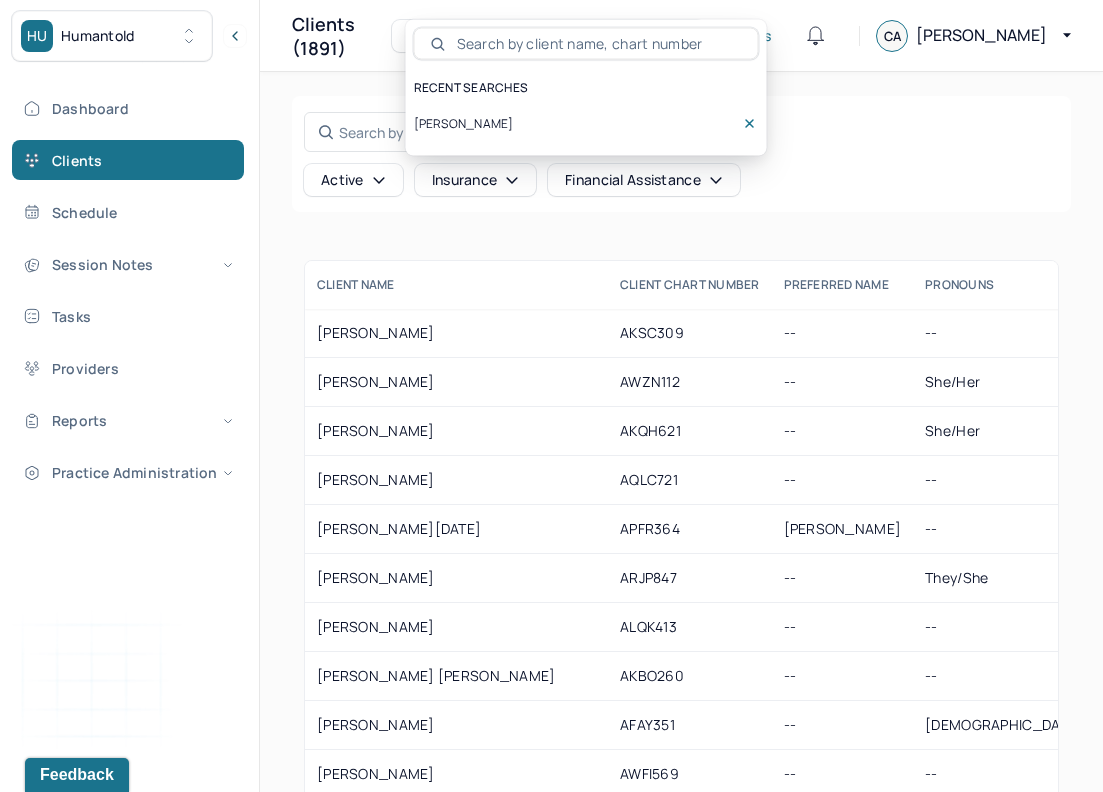 click on "Karen Kolker" at bounding box center [586, 124] 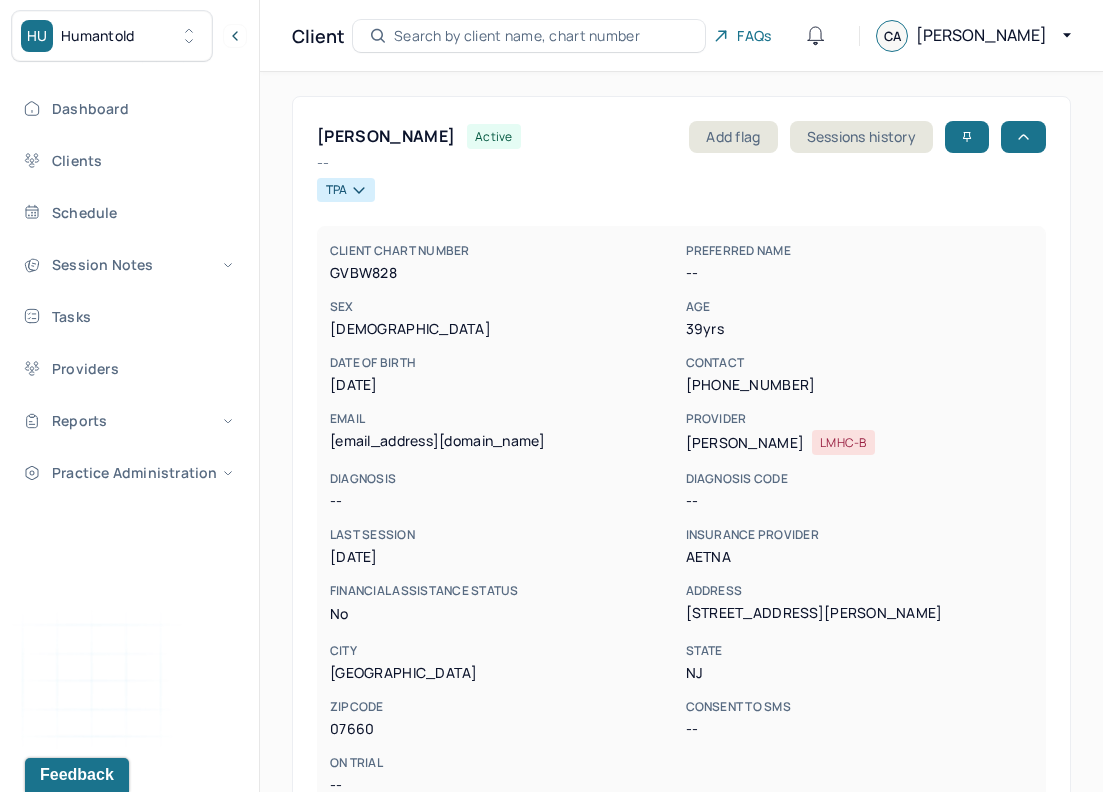 scroll, scrollTop: 445, scrollLeft: 0, axis: vertical 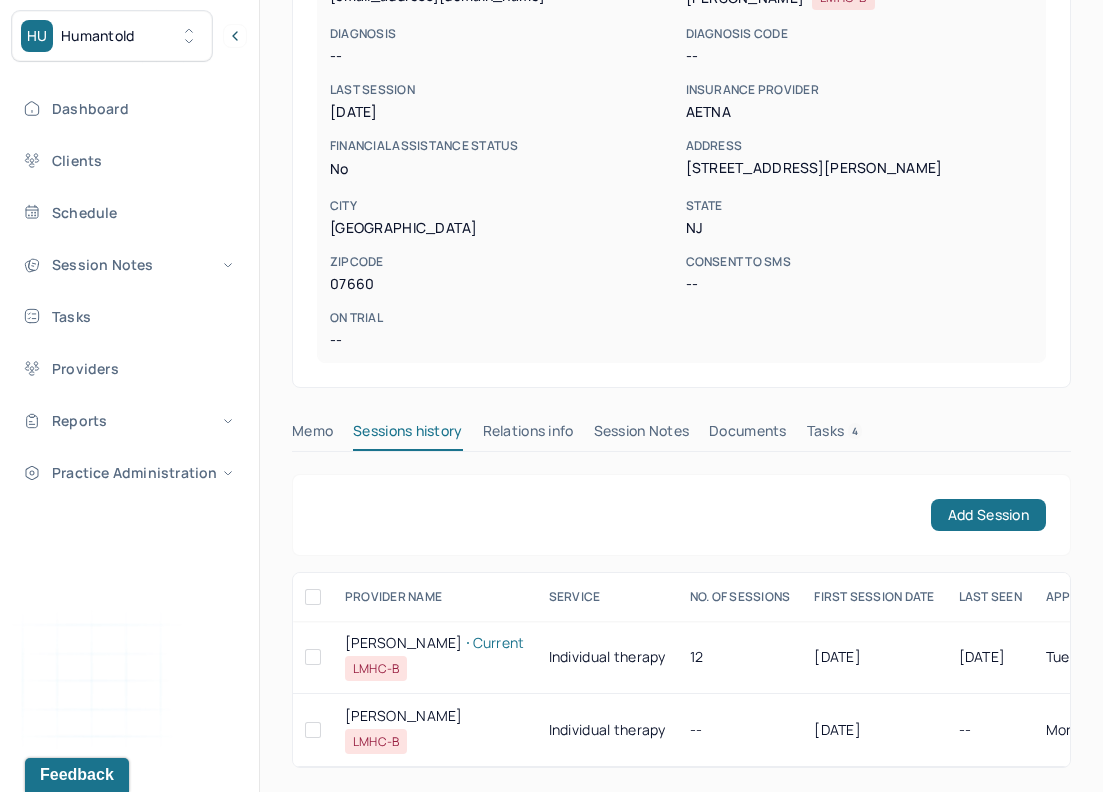 click on "Session Notes" at bounding box center (642, 435) 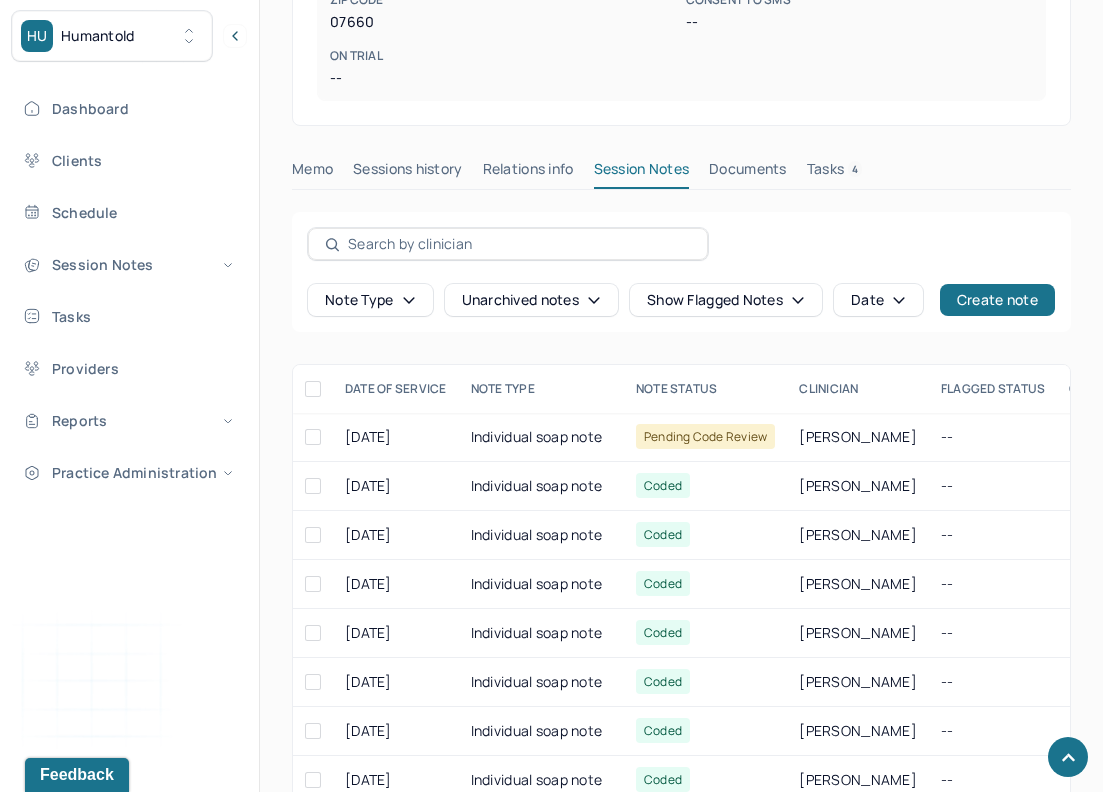 scroll, scrollTop: 740, scrollLeft: 0, axis: vertical 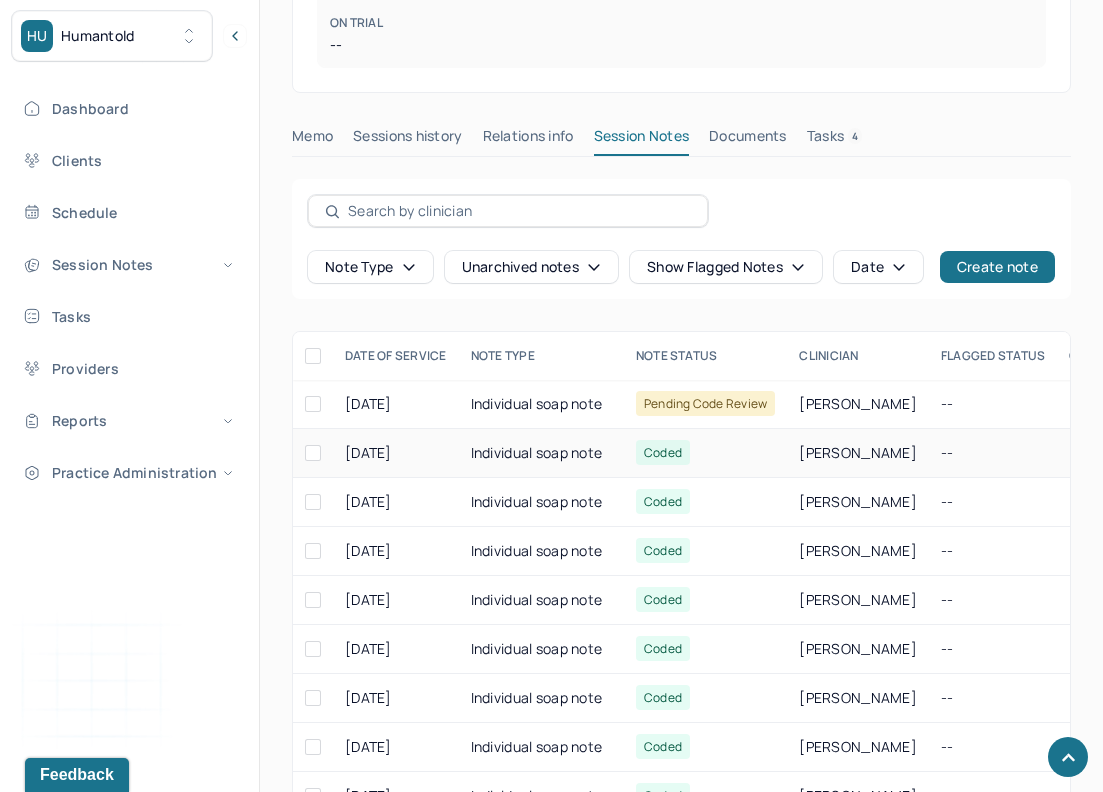 click on "Individual soap note" at bounding box center (541, 453) 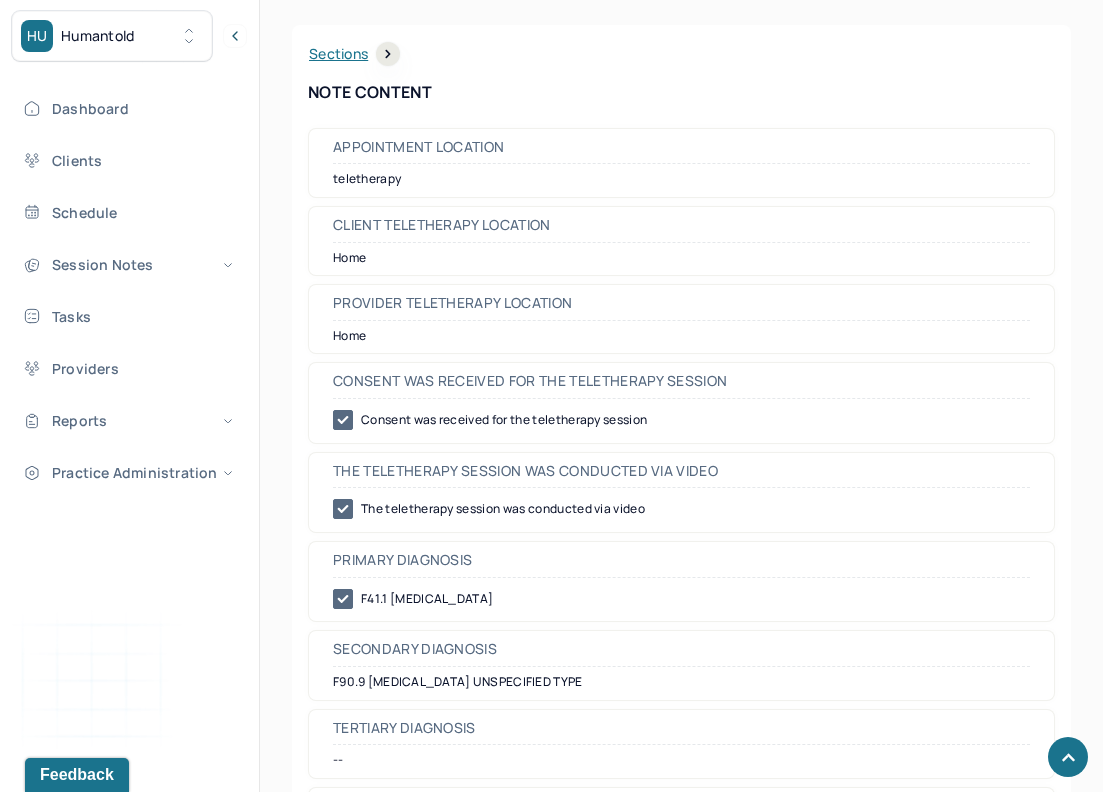 scroll, scrollTop: 773, scrollLeft: 0, axis: vertical 